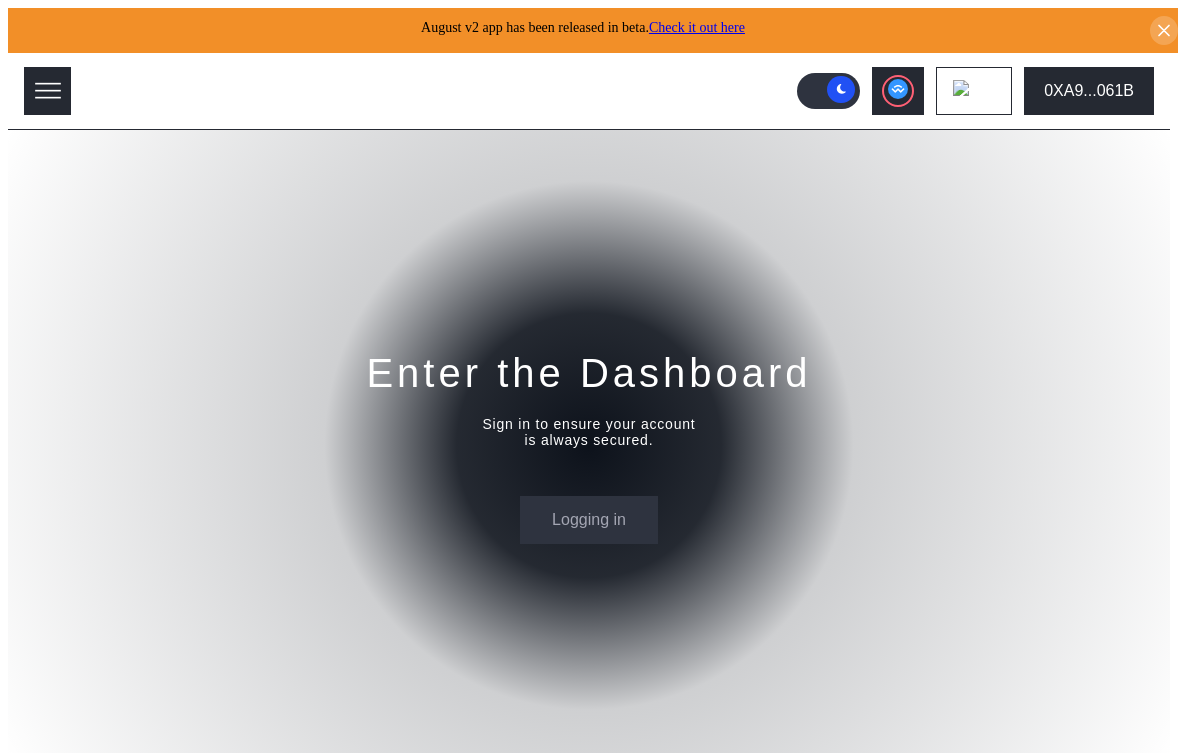 scroll, scrollTop: 0, scrollLeft: 0, axis: both 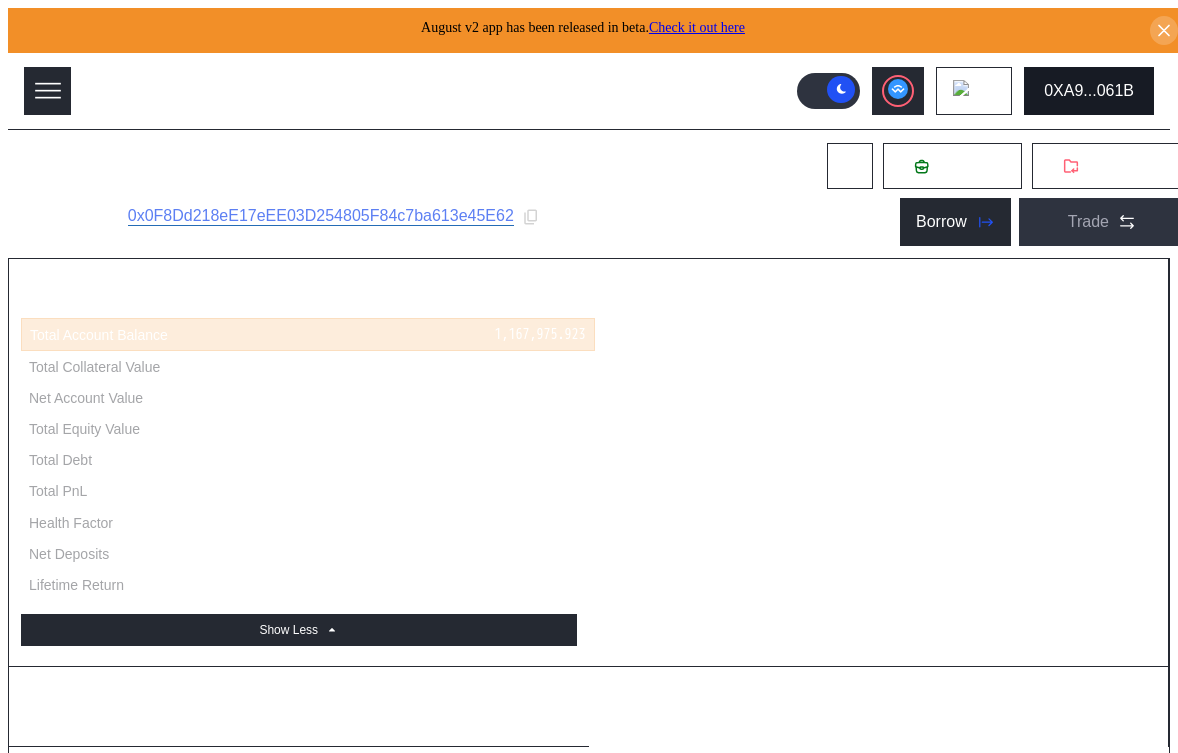 click on "0XA9...061B" at bounding box center [1089, 91] 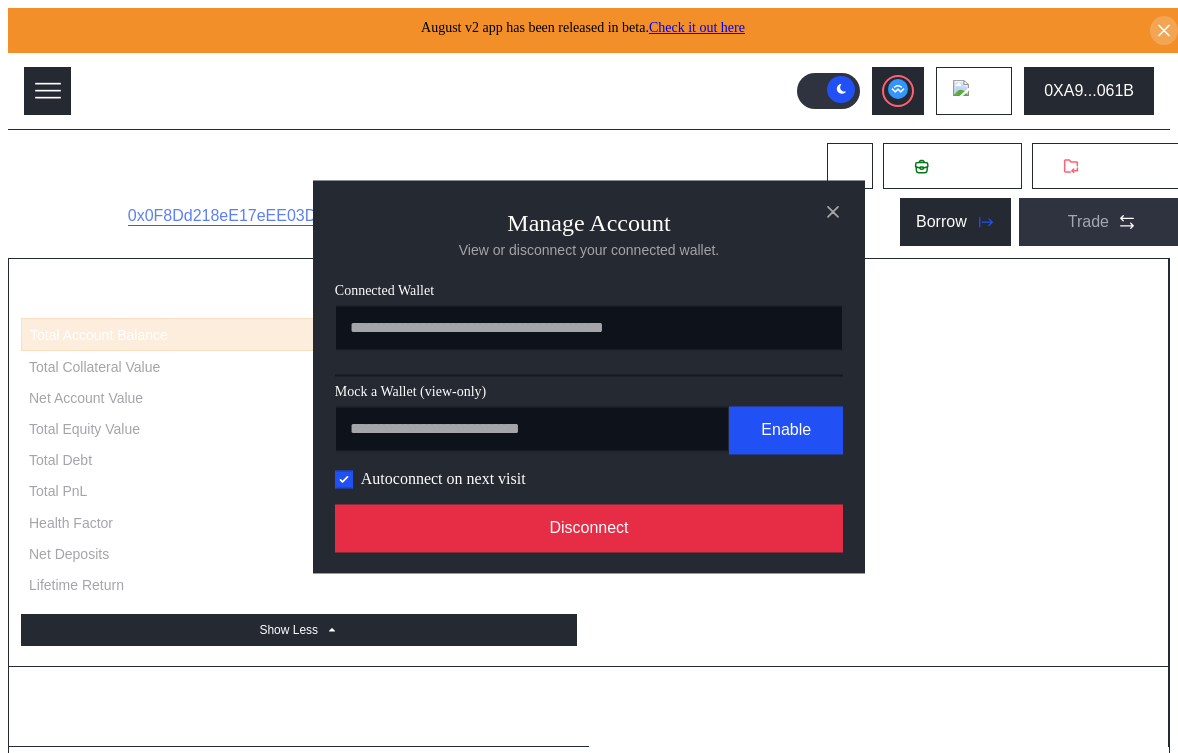 click on "Disconnect" at bounding box center (589, 528) 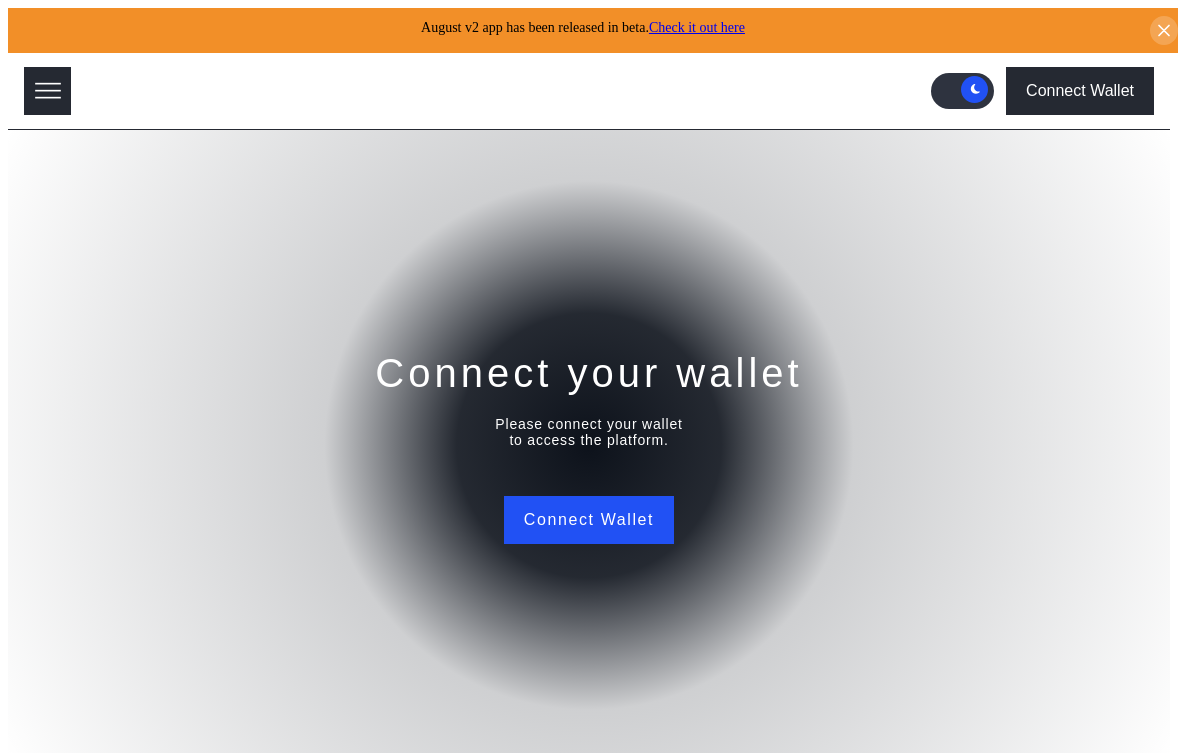click on "Connect Wallet" at bounding box center (1080, 91) 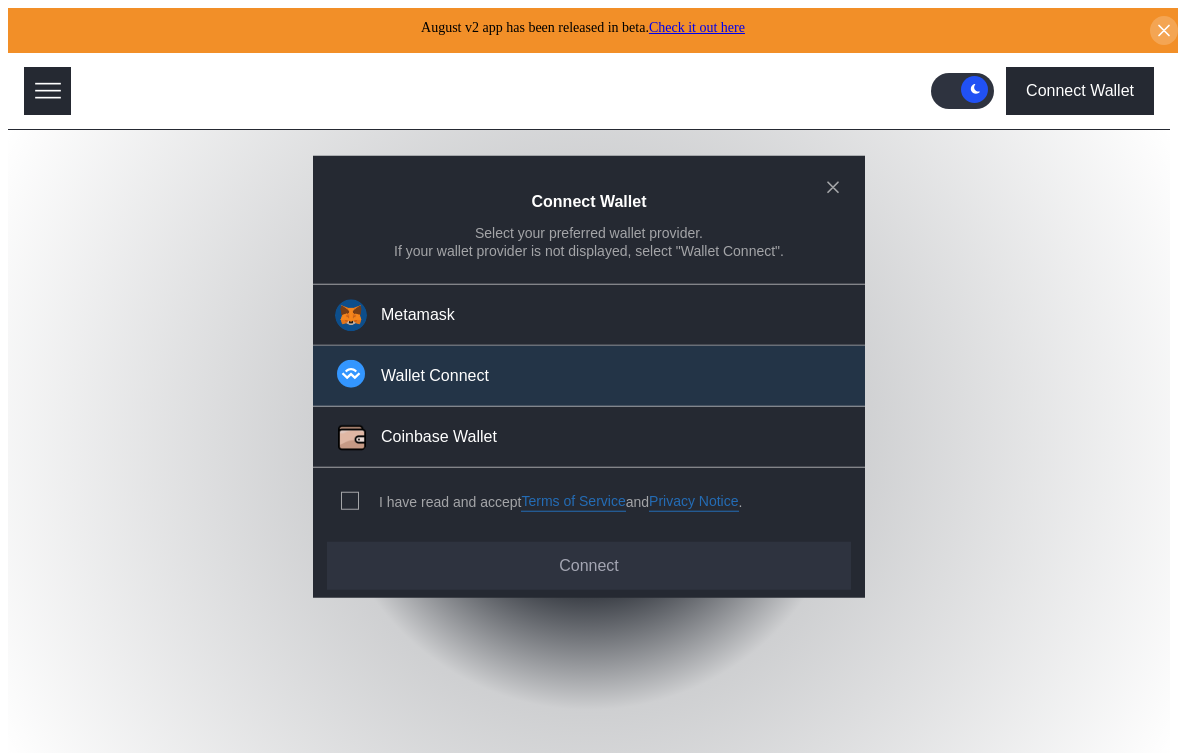 click on "Wallet Connect" at bounding box center [435, 376] 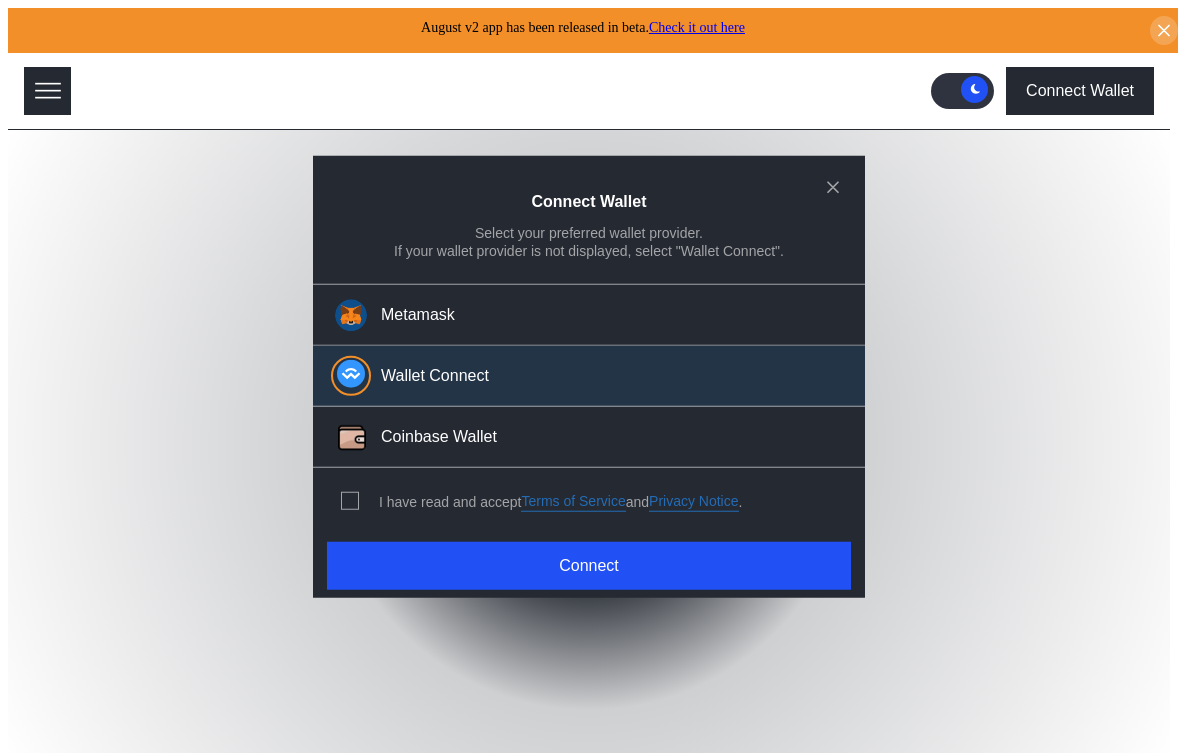 click on "I have read and accept  Terms of Service  and  Privacy Notice ." at bounding box center (560, 501) 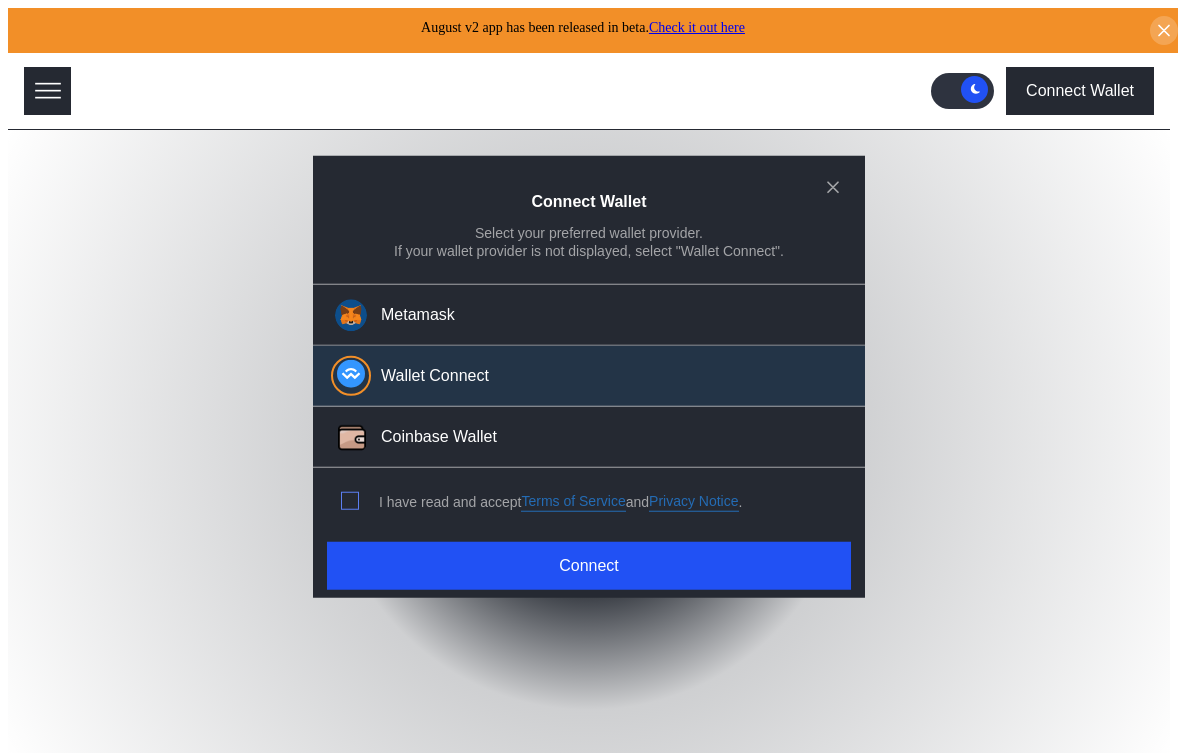 click at bounding box center [350, 501] 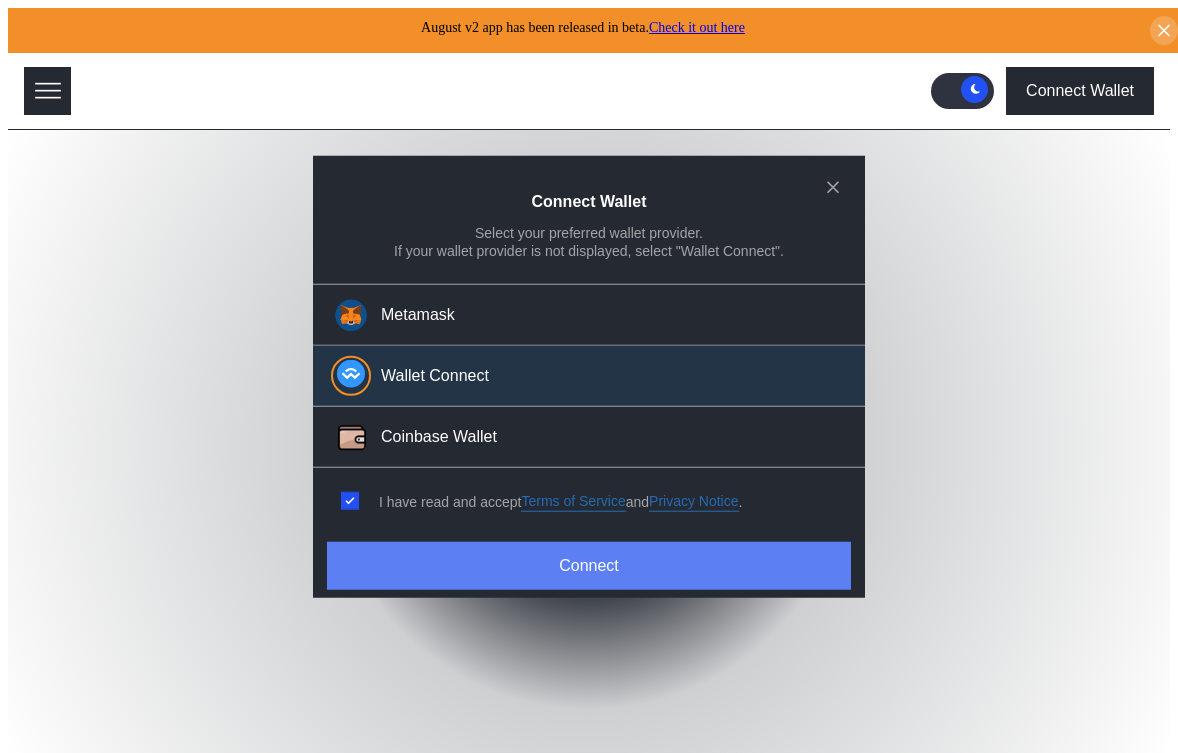 click on "Connect" at bounding box center [589, 566] 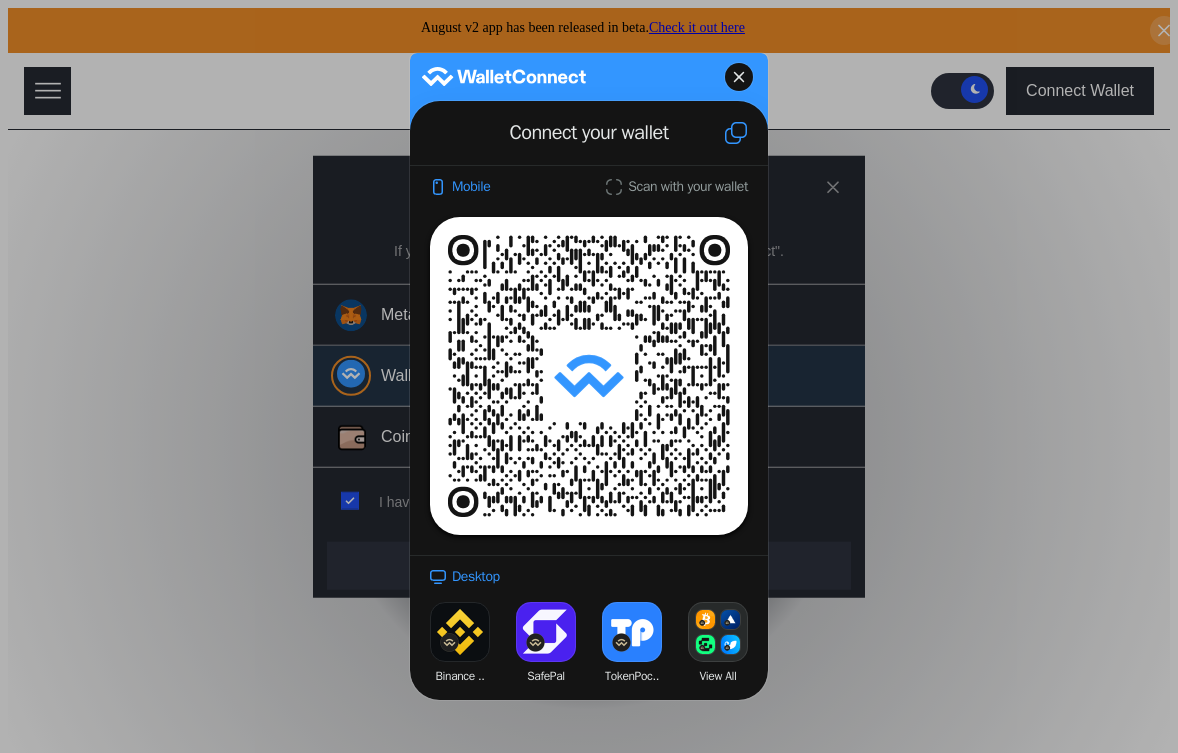 click 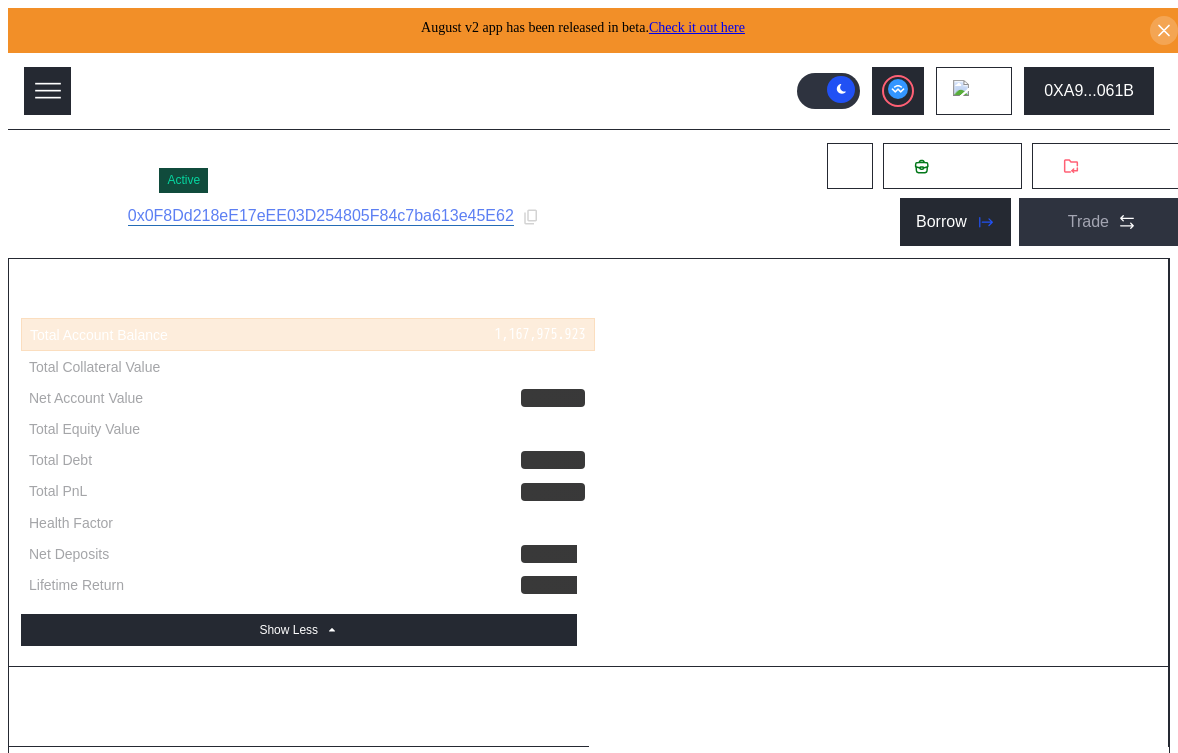 select on "*" 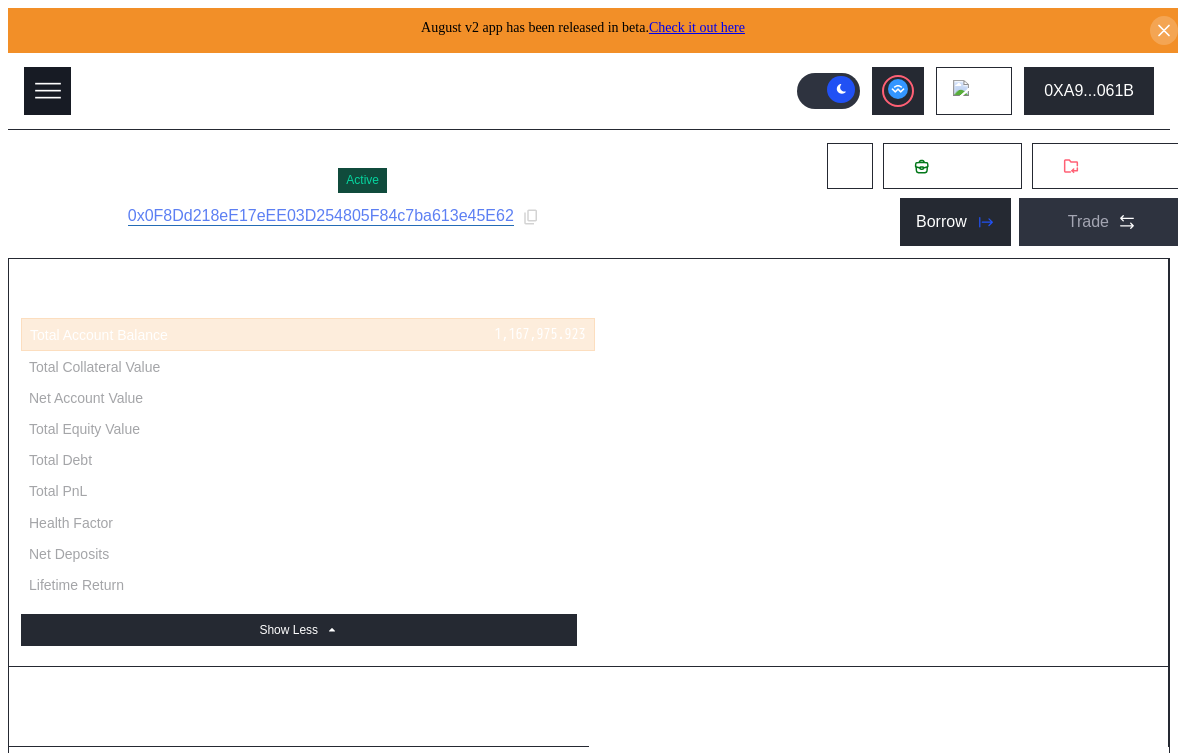 click 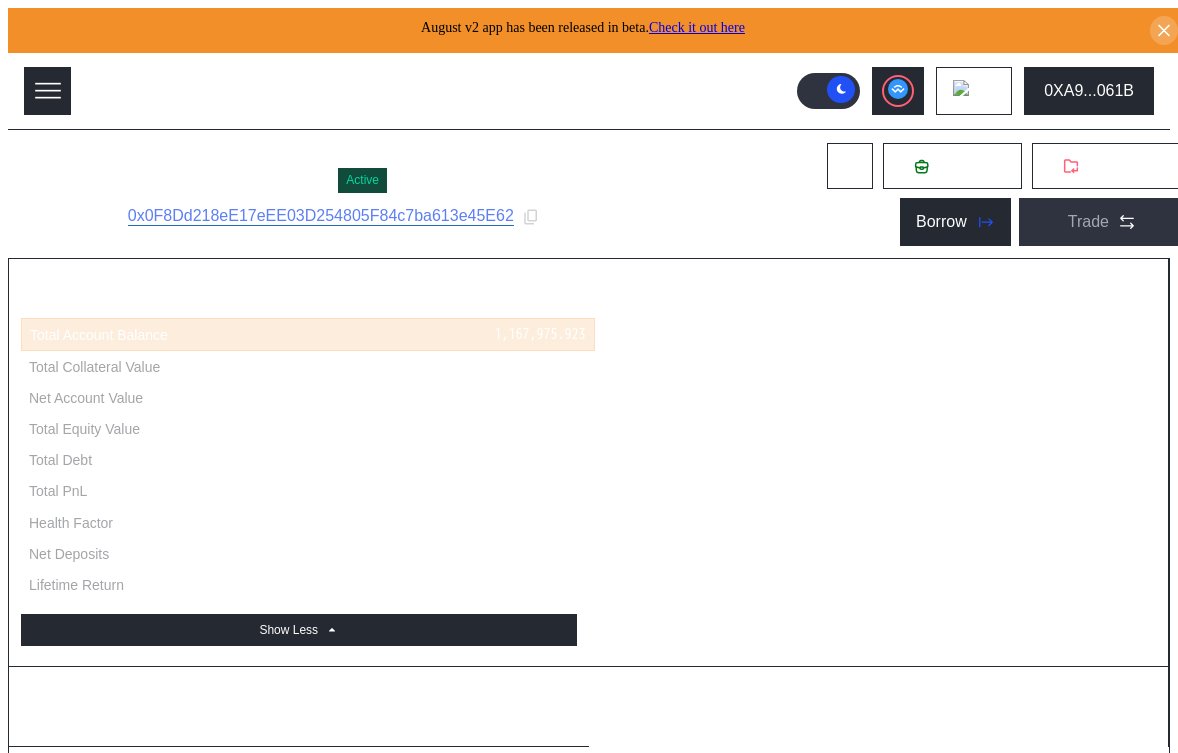 click on "Admin" at bounding box center [243, 2571] 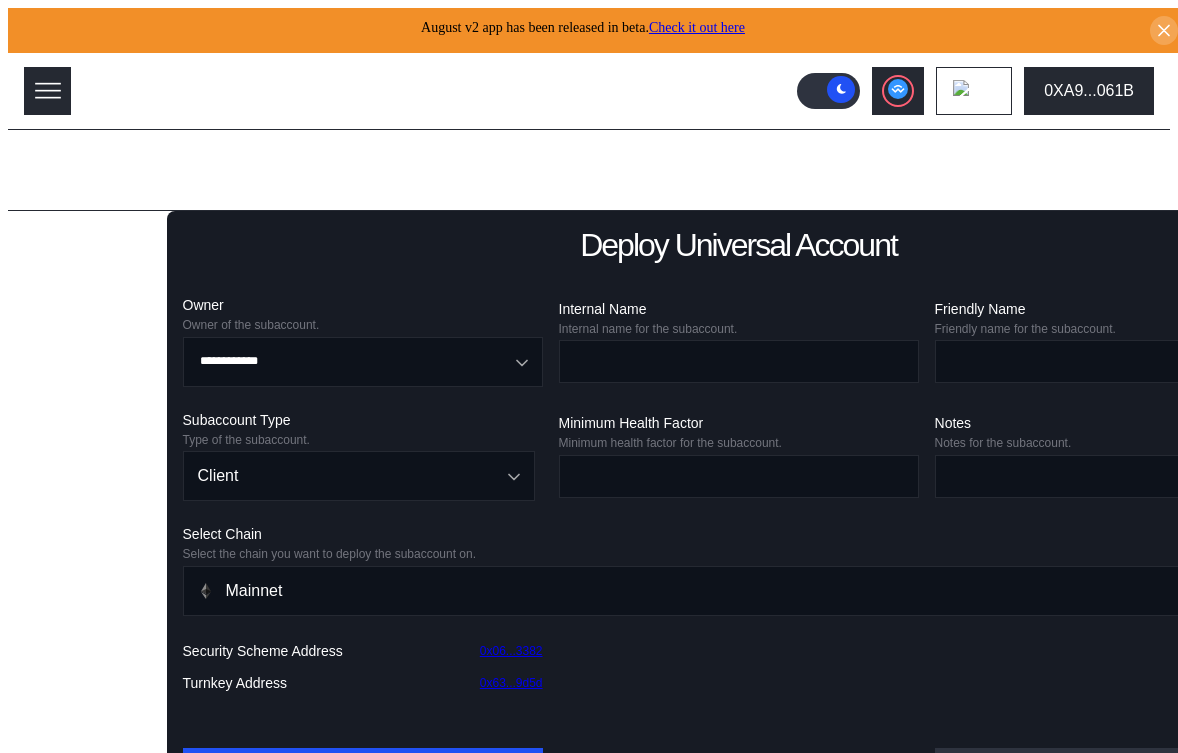 click on "Menu Dashboard Loan Book Permissions History Discount Factors Admin Automations 0XA9...061B Light Mode" at bounding box center [589, 1110] 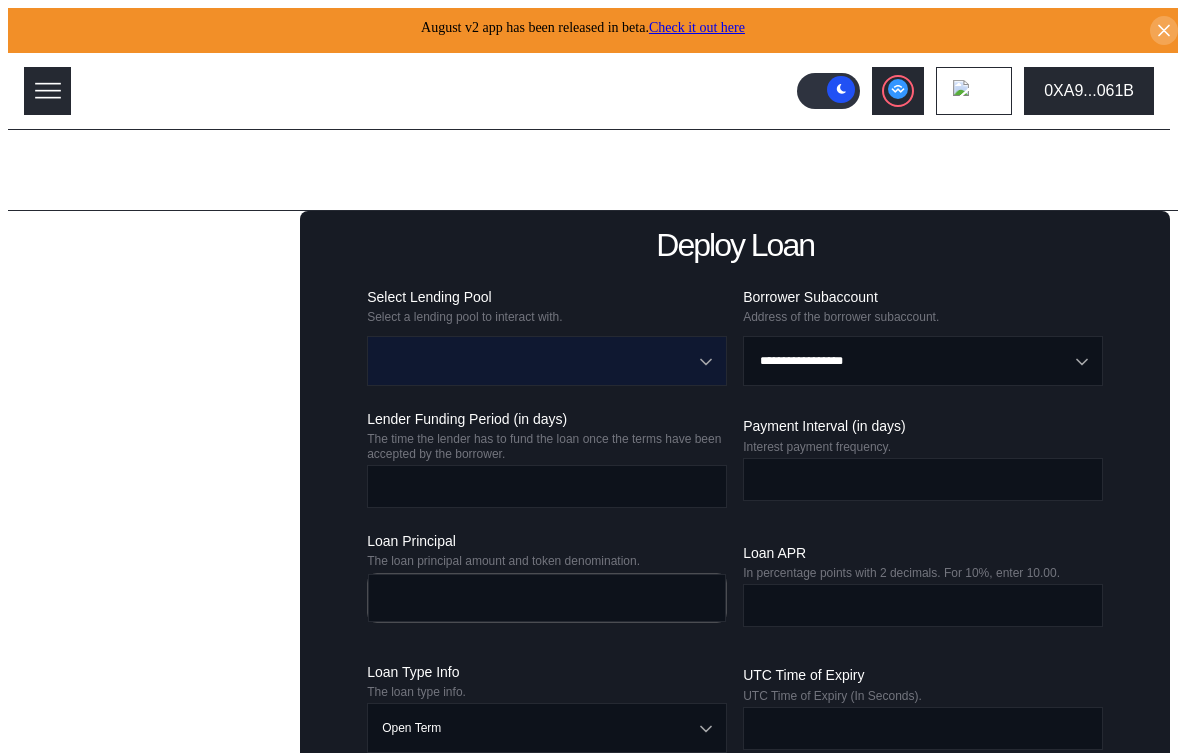 click at bounding box center (536, 361) 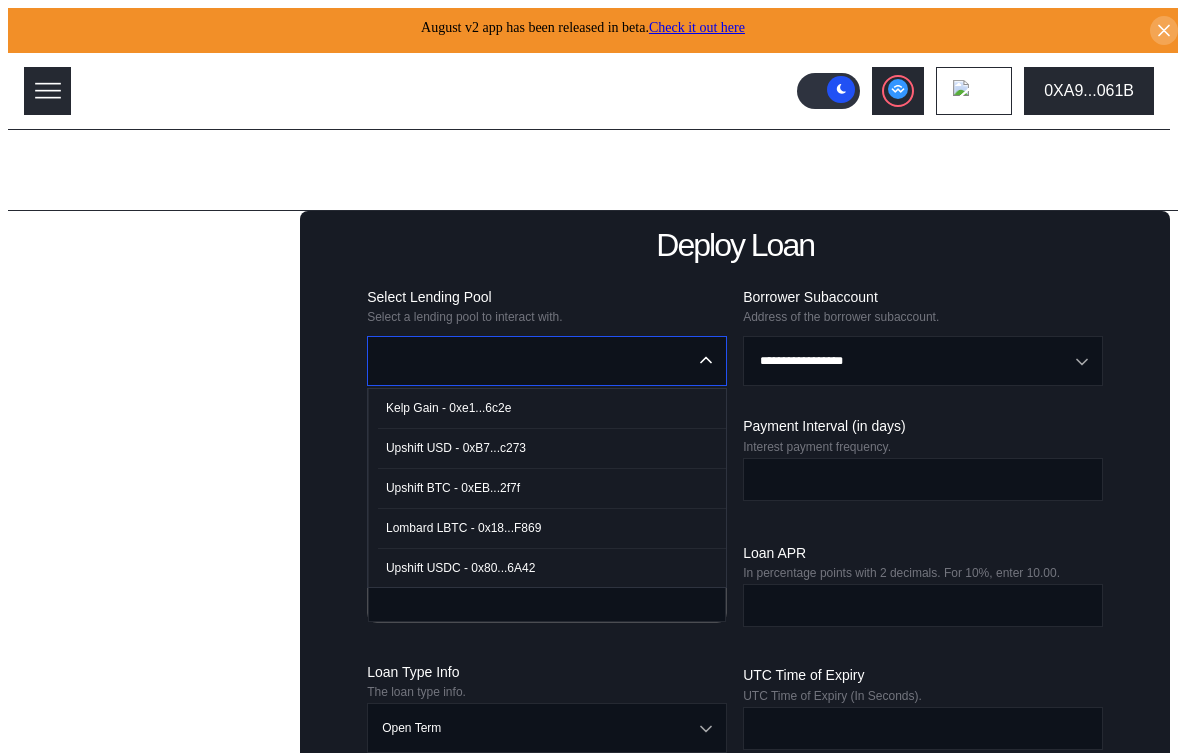 click on "Kelp Gain - 0xe1...6c2e" at bounding box center (448, 408) 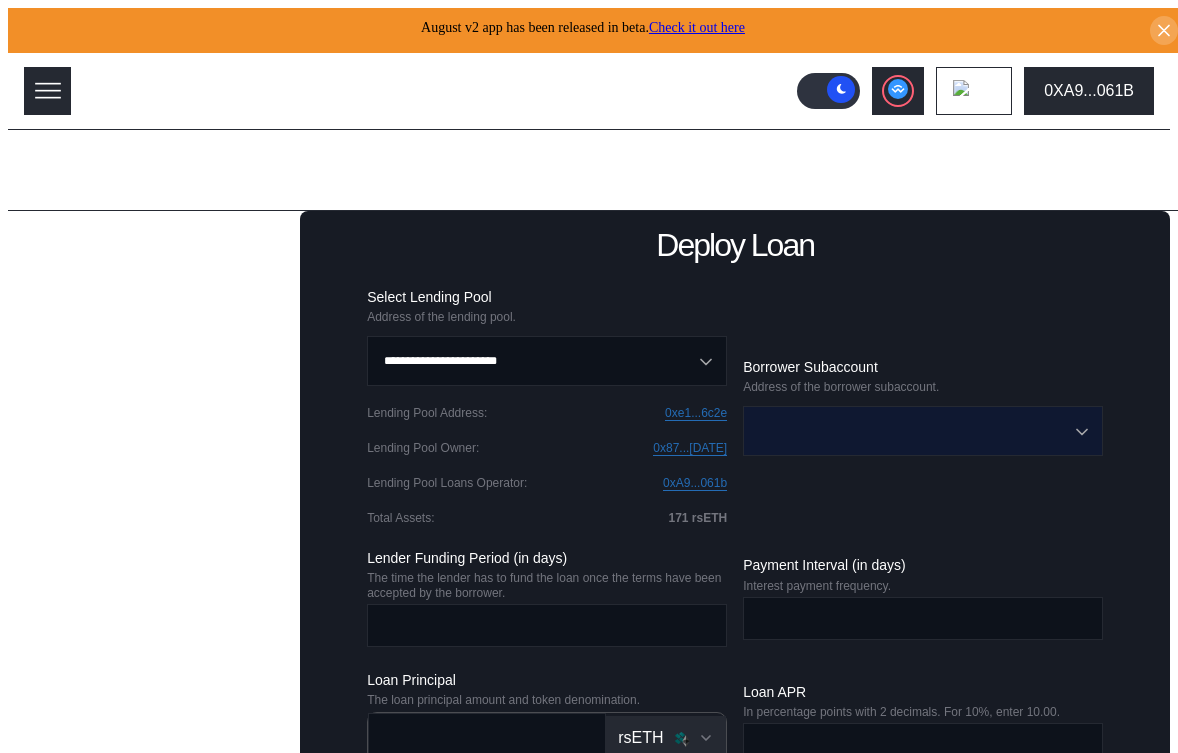 click at bounding box center (912, 431) 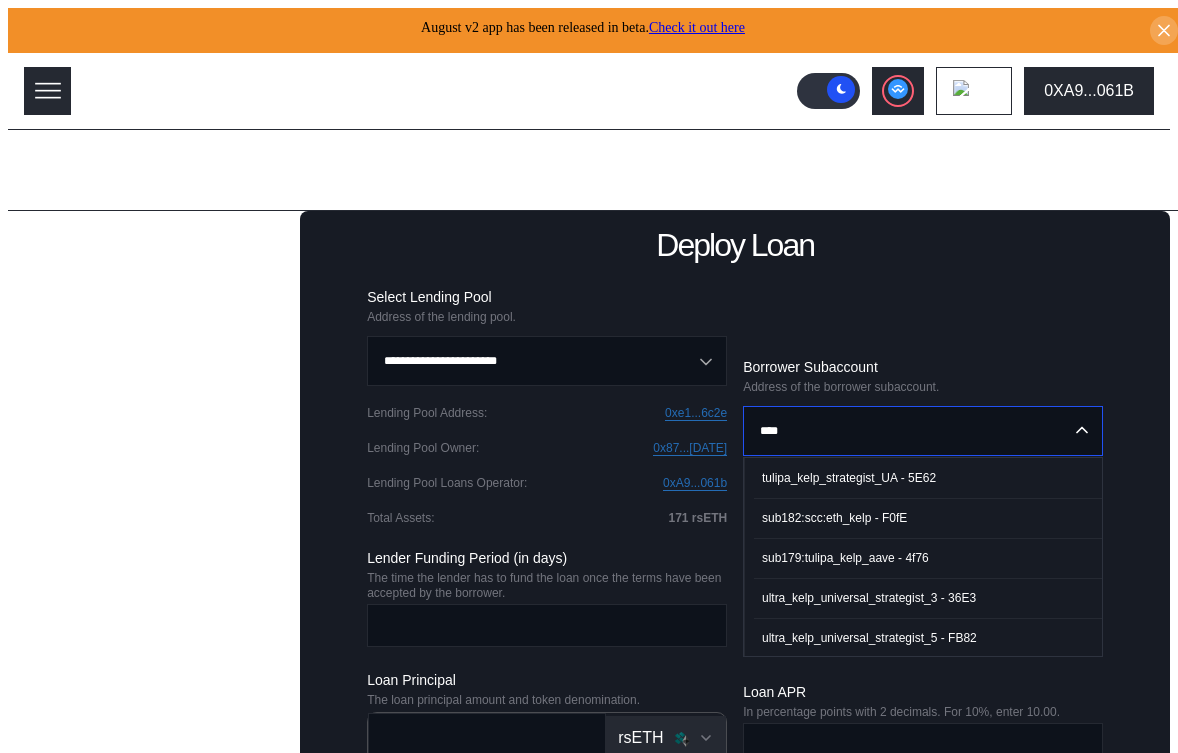 click on "tulipa_kelp_strategist_UA - 5E62" at bounding box center [928, 478] 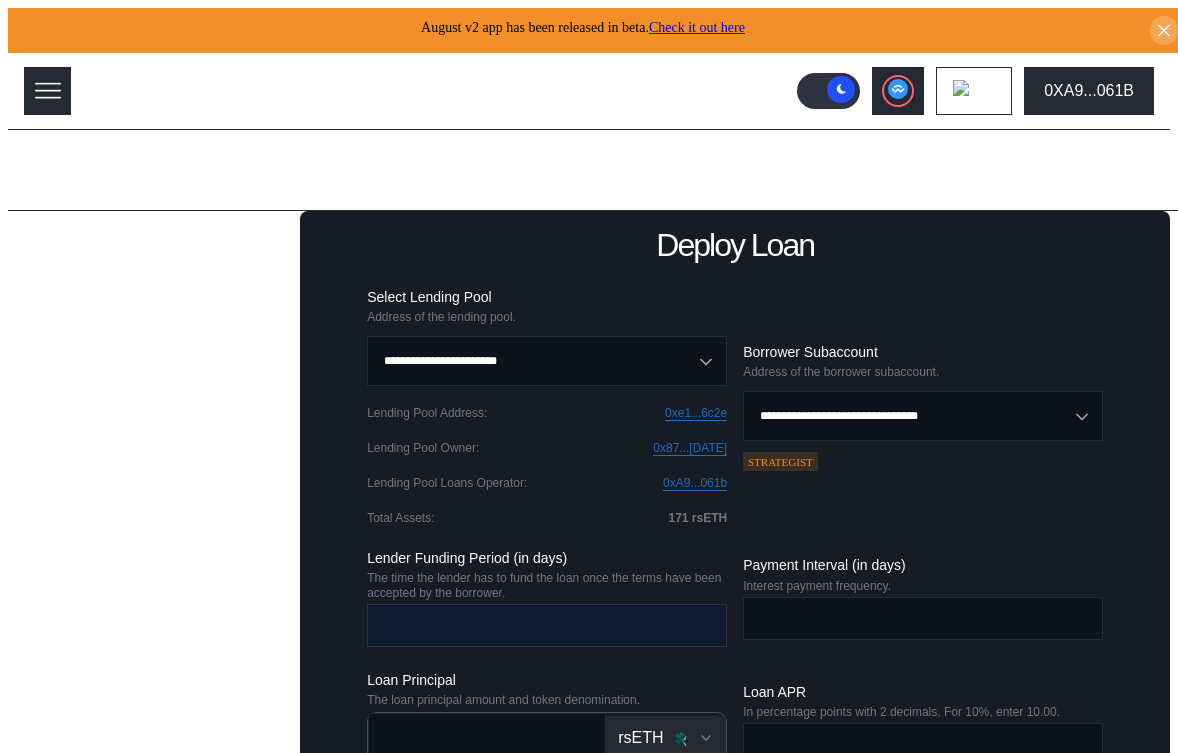 click at bounding box center [532, 625] 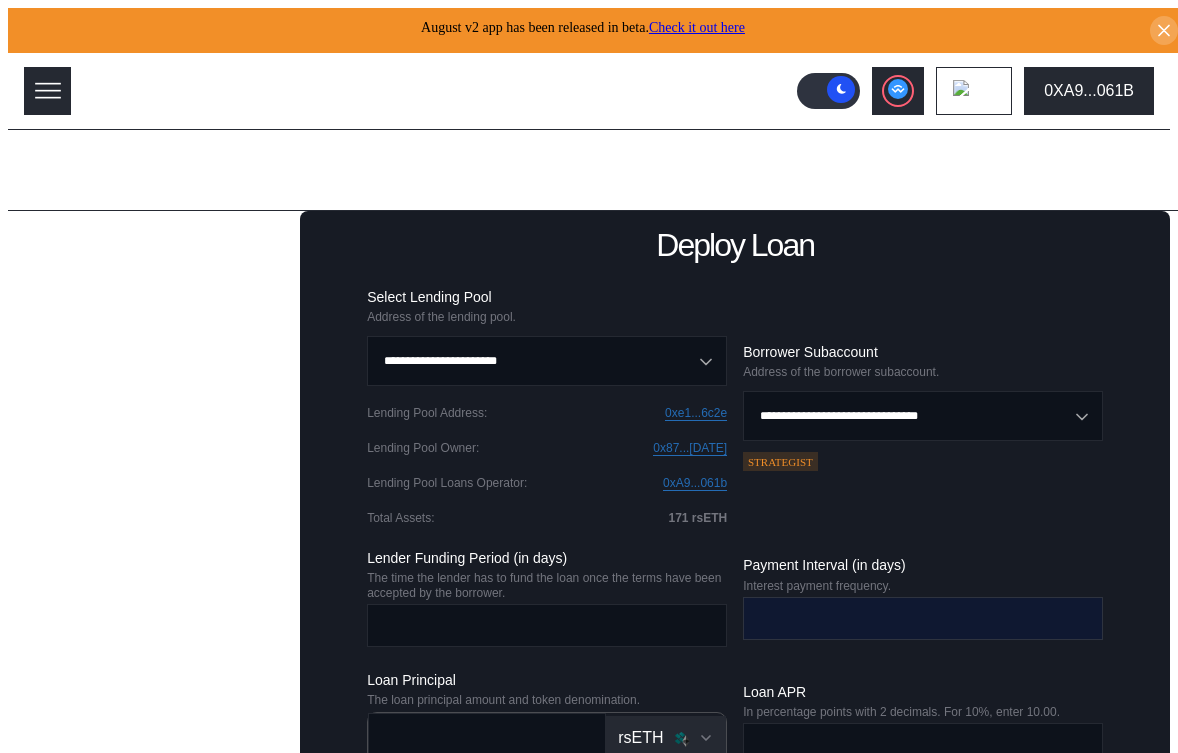 type on "*" 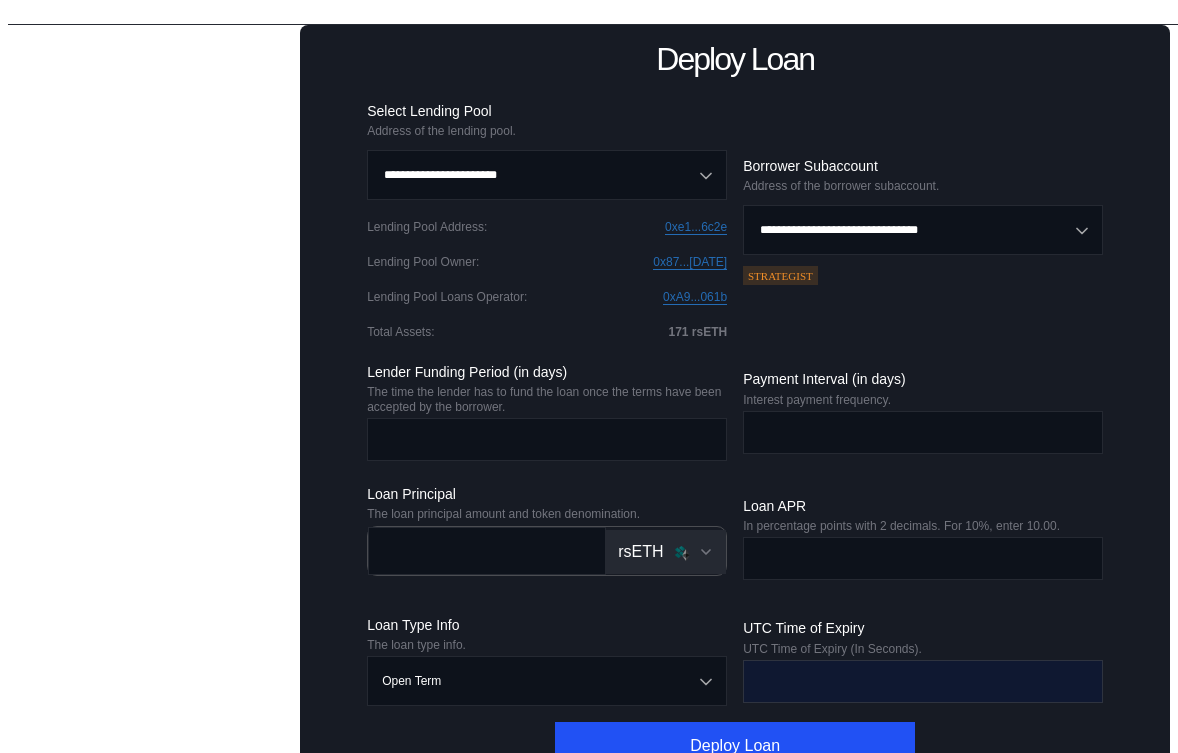 scroll, scrollTop: 217, scrollLeft: 0, axis: vertical 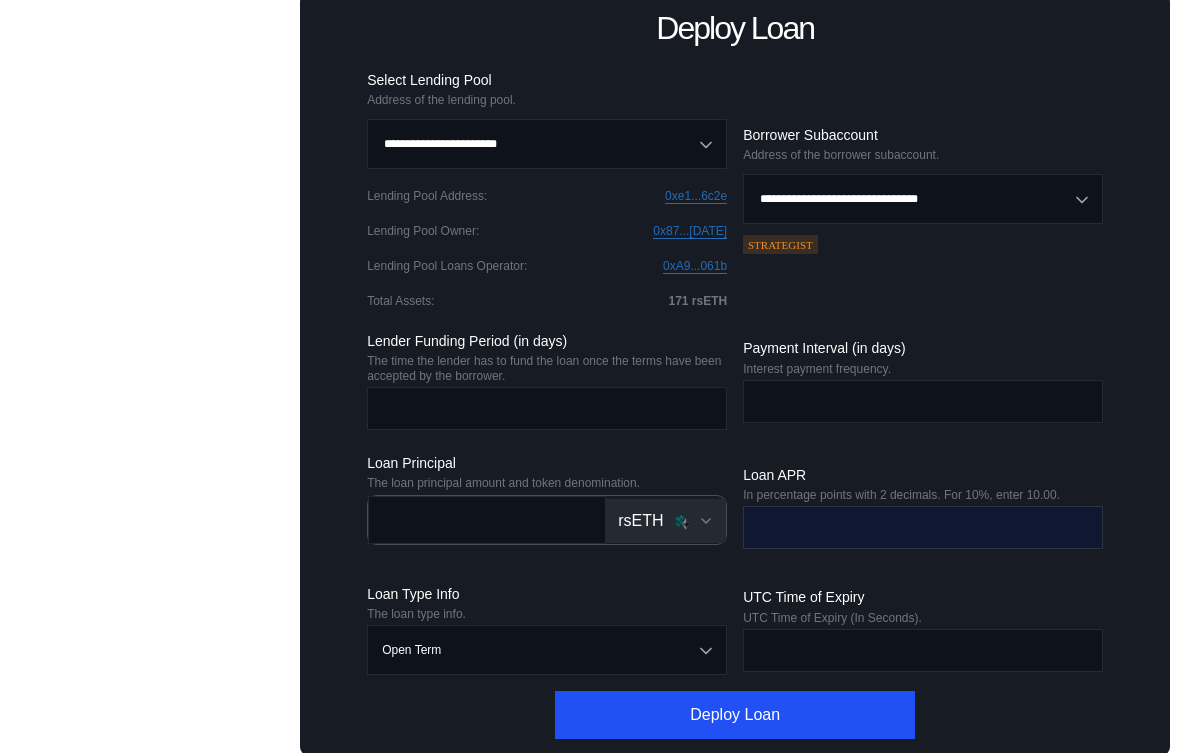 click at bounding box center (908, 527) 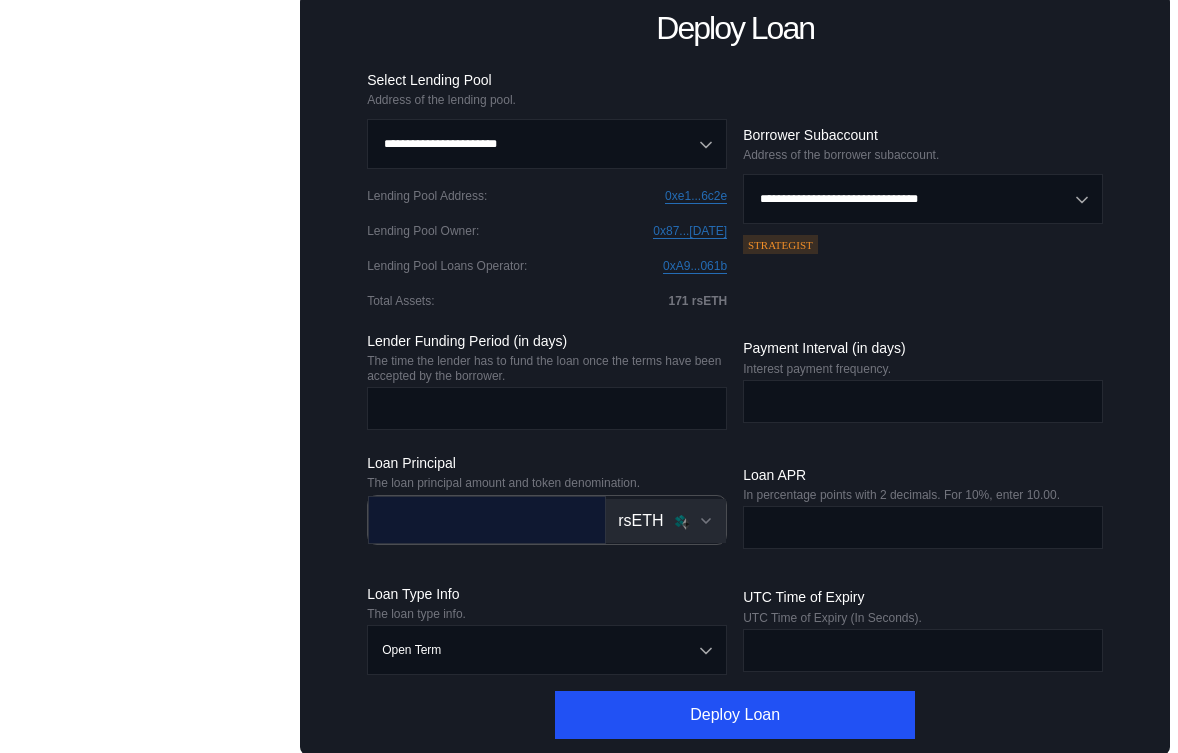 type on "****" 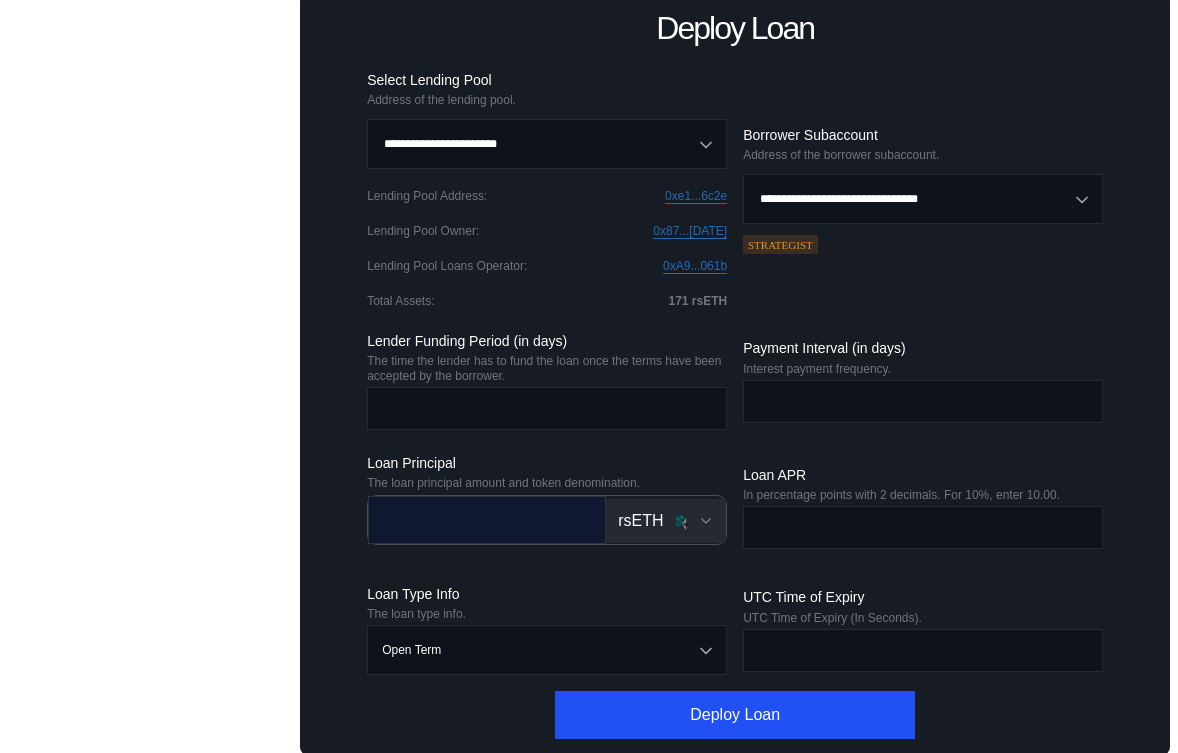 paste on "**********" 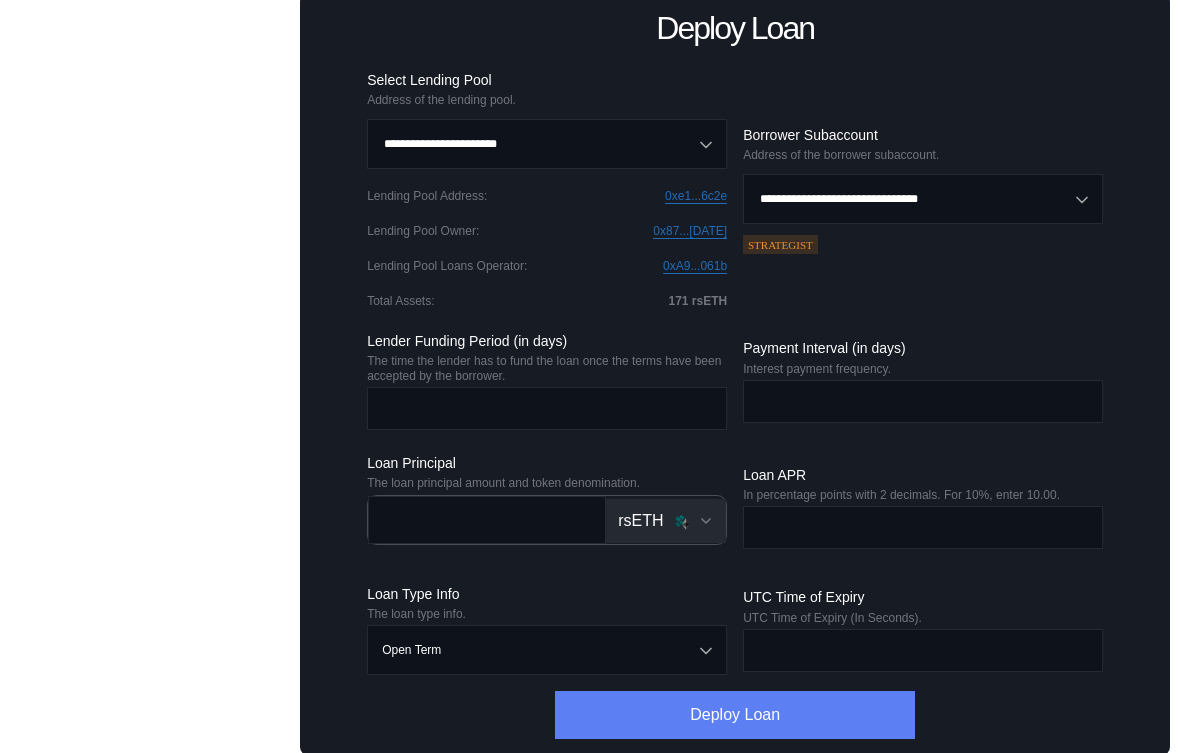 type on "**********" 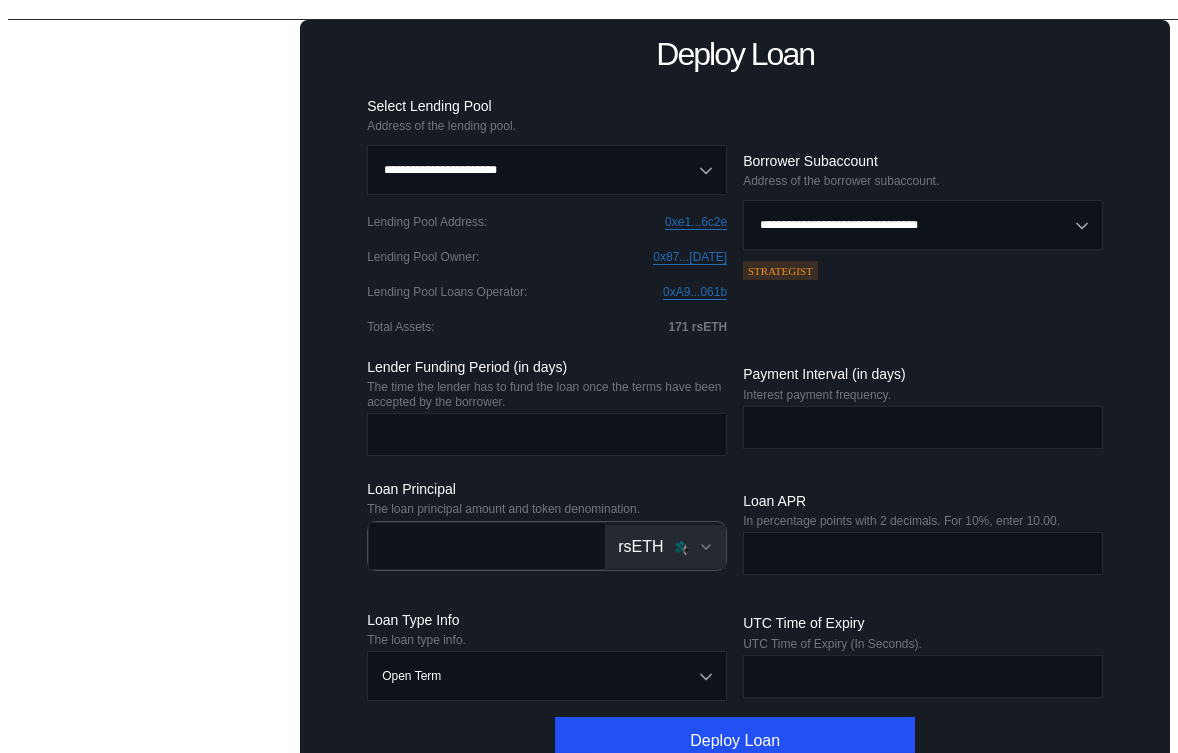 scroll, scrollTop: 217, scrollLeft: 0, axis: vertical 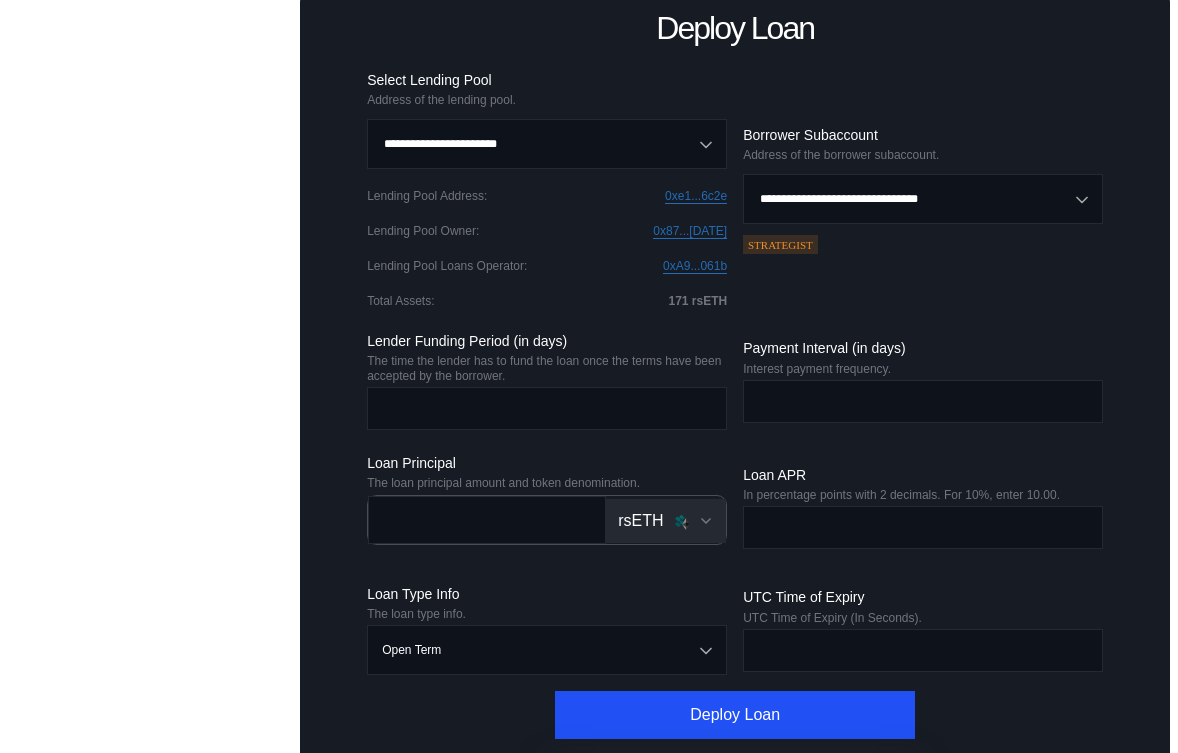 click on "Liquidate Loan" at bounding box center [156, 392] 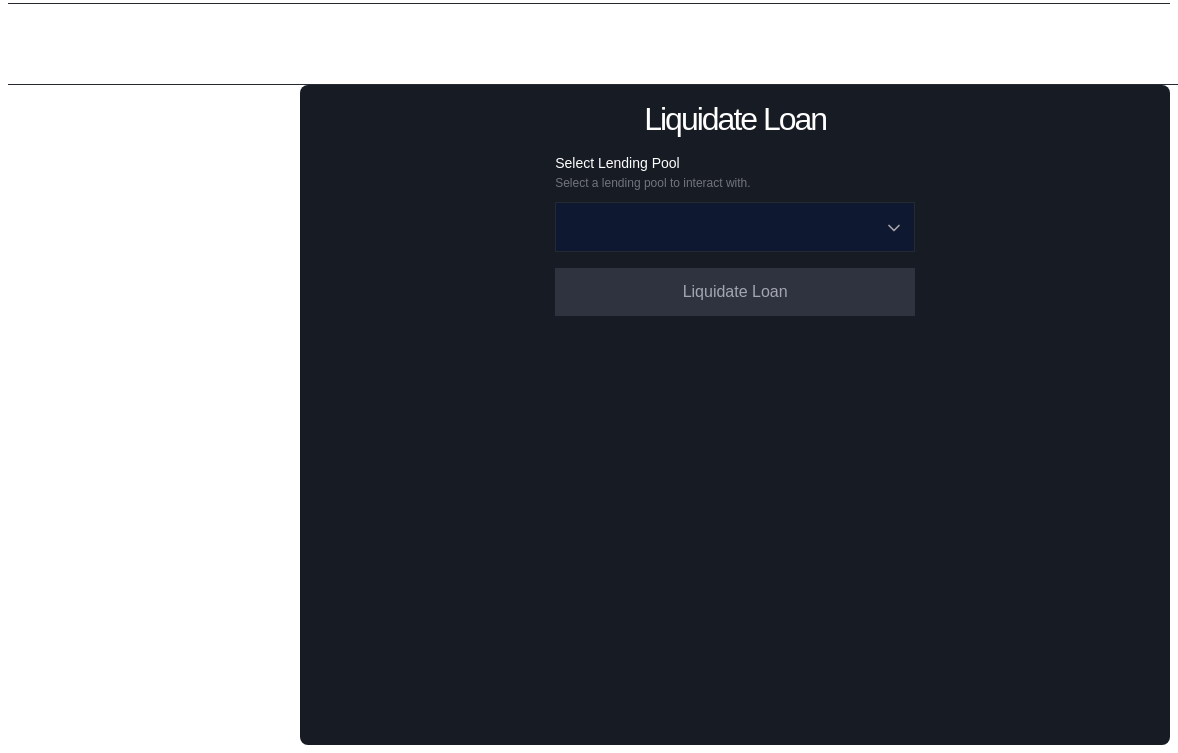 click at bounding box center (724, 227) 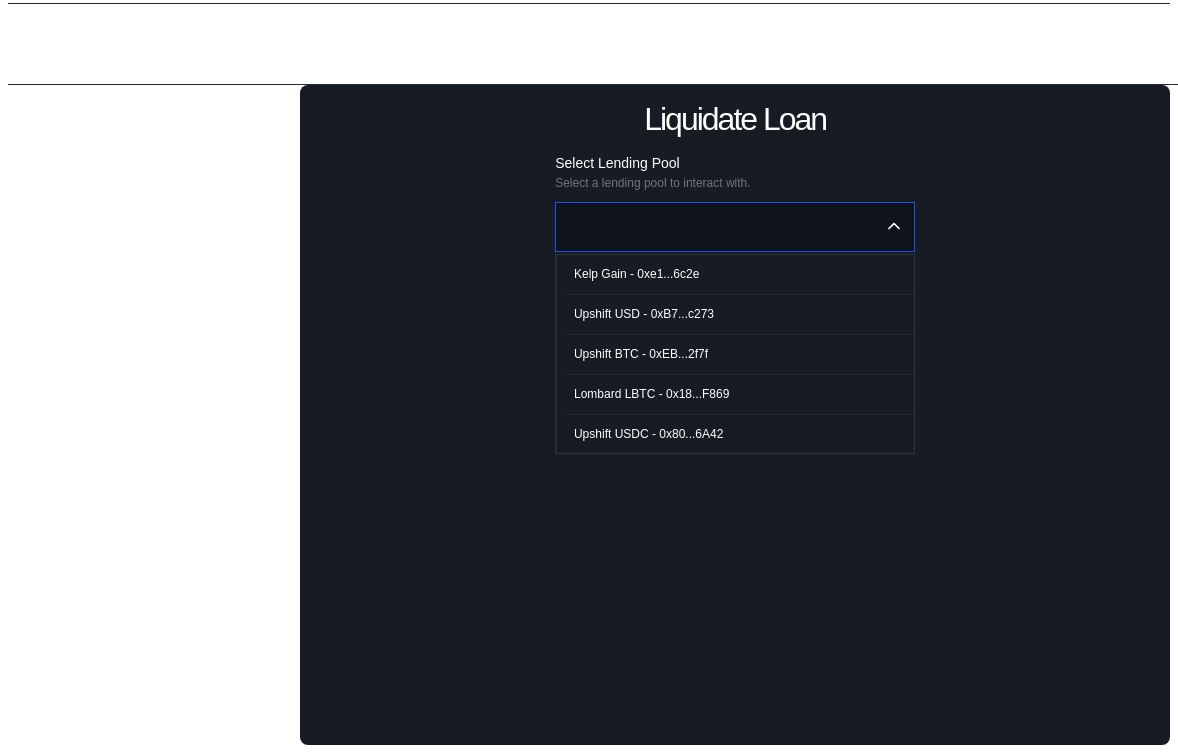 click on "Kelp Gain - 0xe1...6c2e" at bounding box center [636, 274] 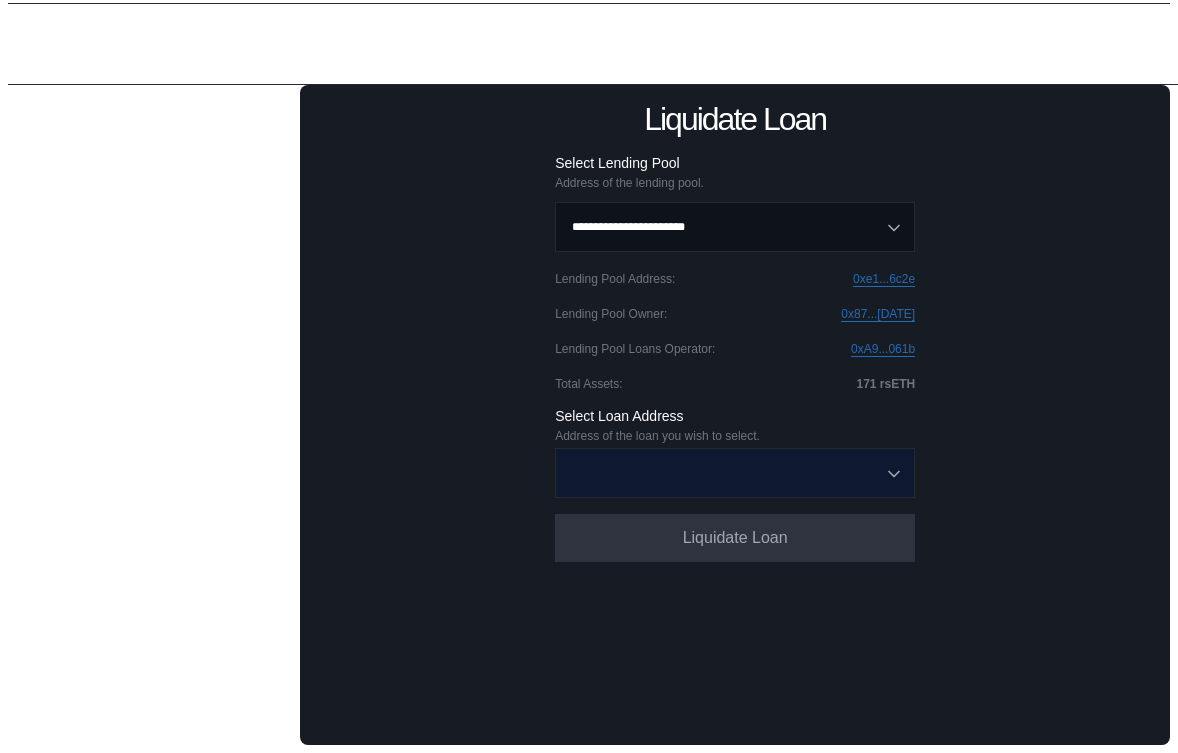 click at bounding box center [724, 473] 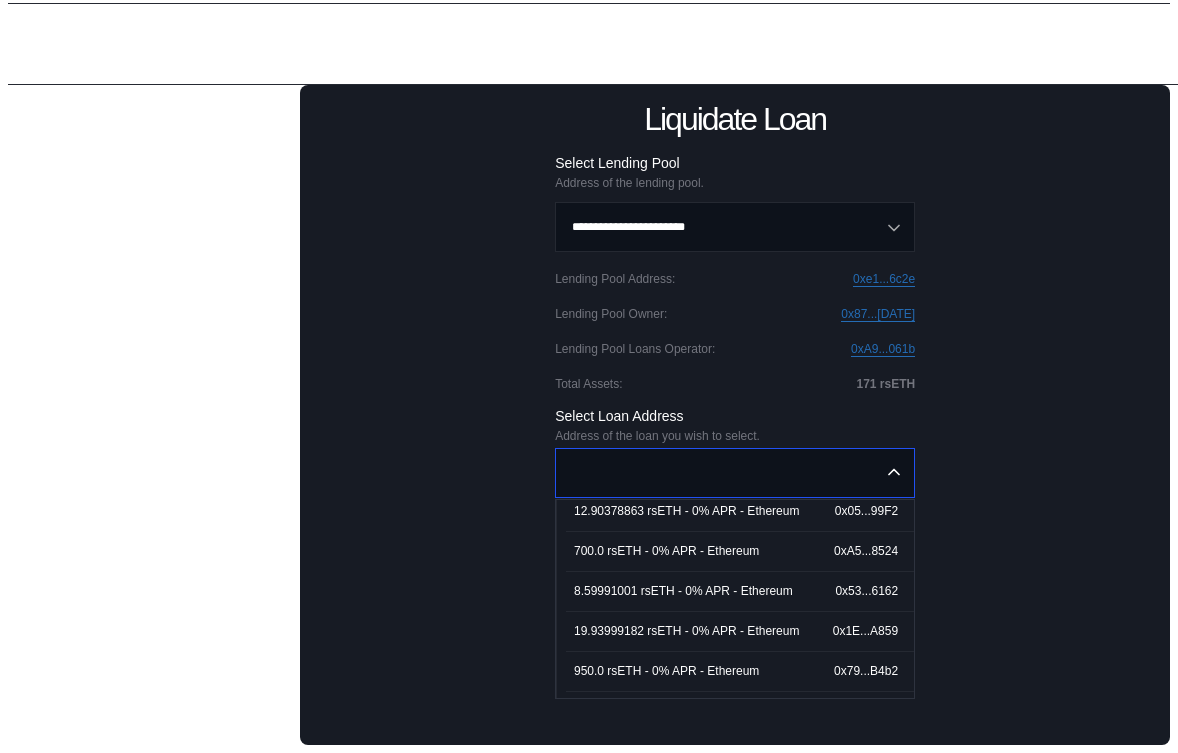 scroll, scrollTop: 3562, scrollLeft: 0, axis: vertical 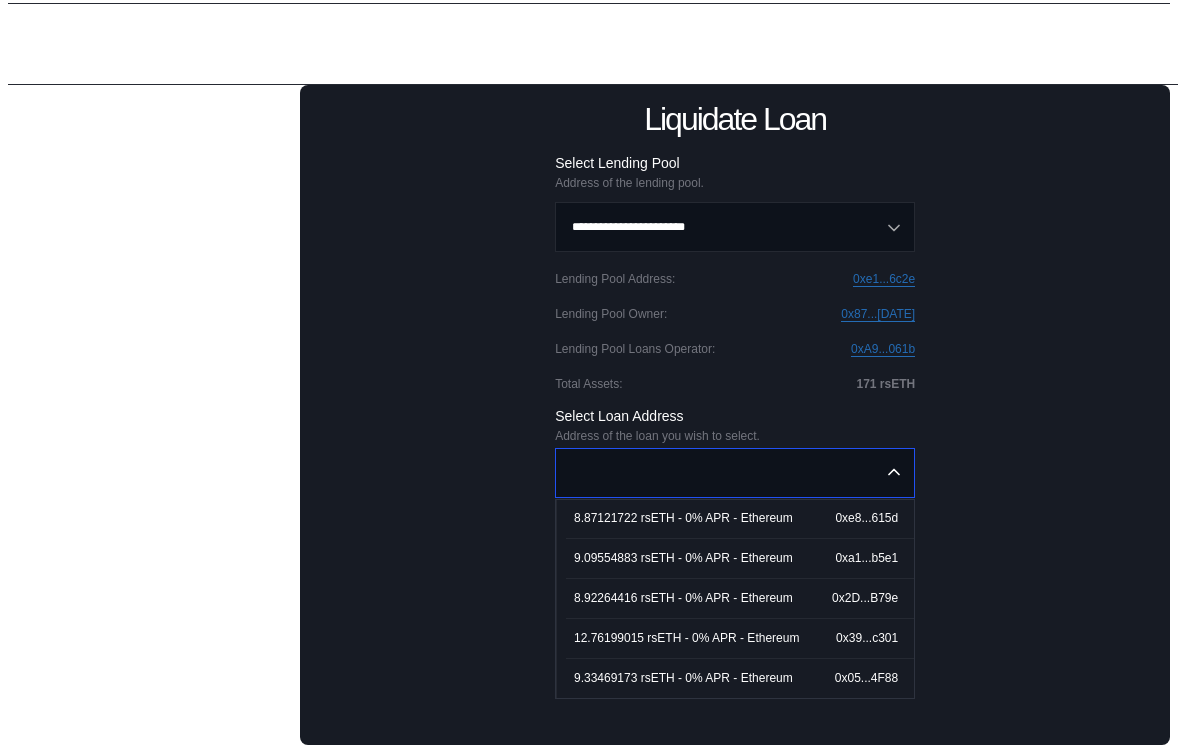 type on "**********" 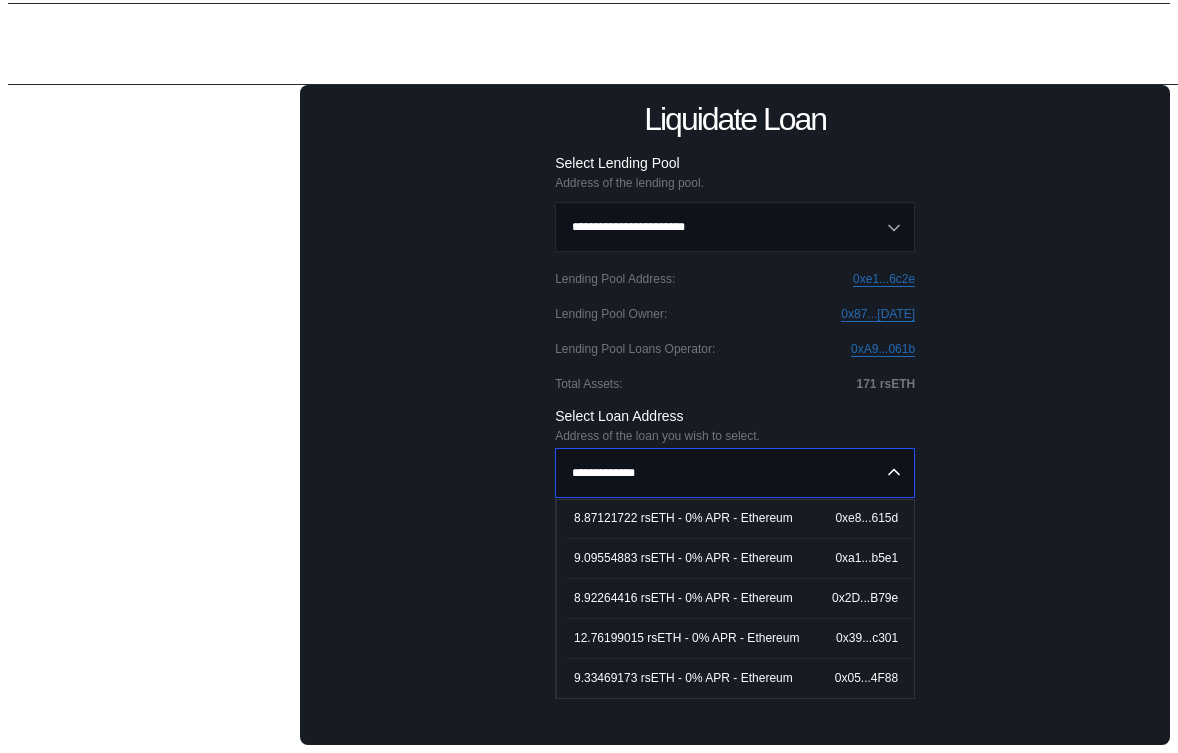 click on "**********" at bounding box center (735, 415) 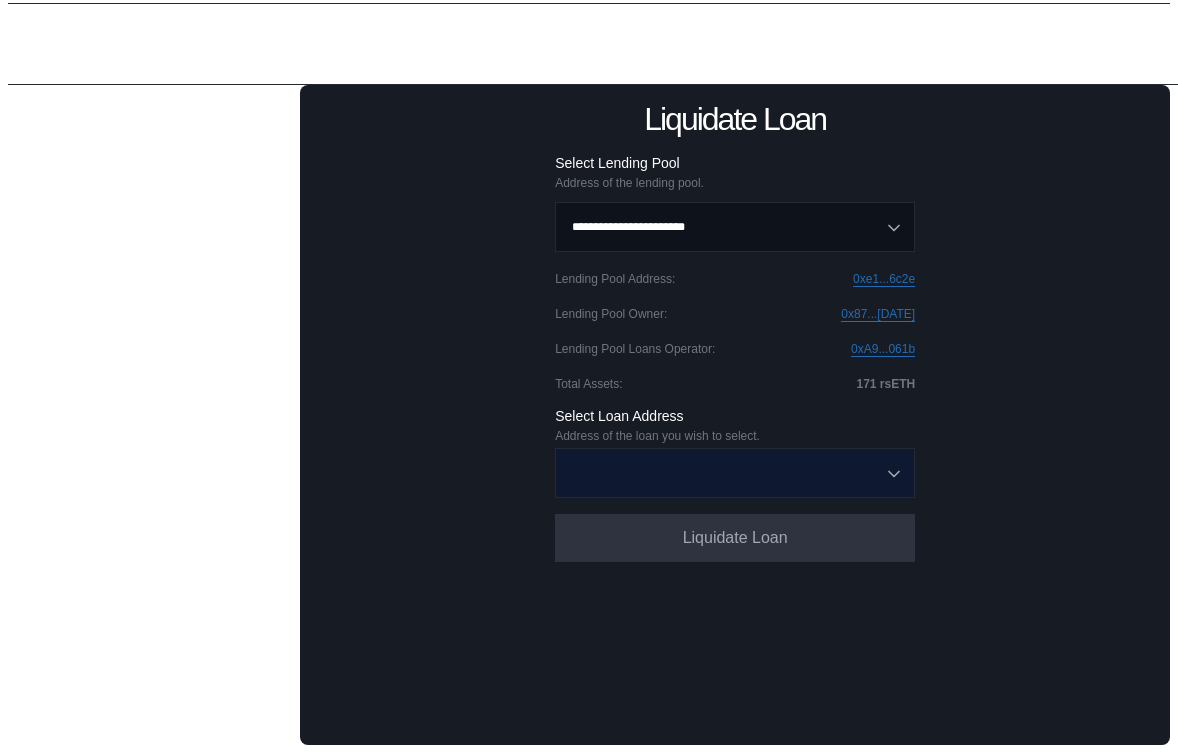 click at bounding box center (724, 473) 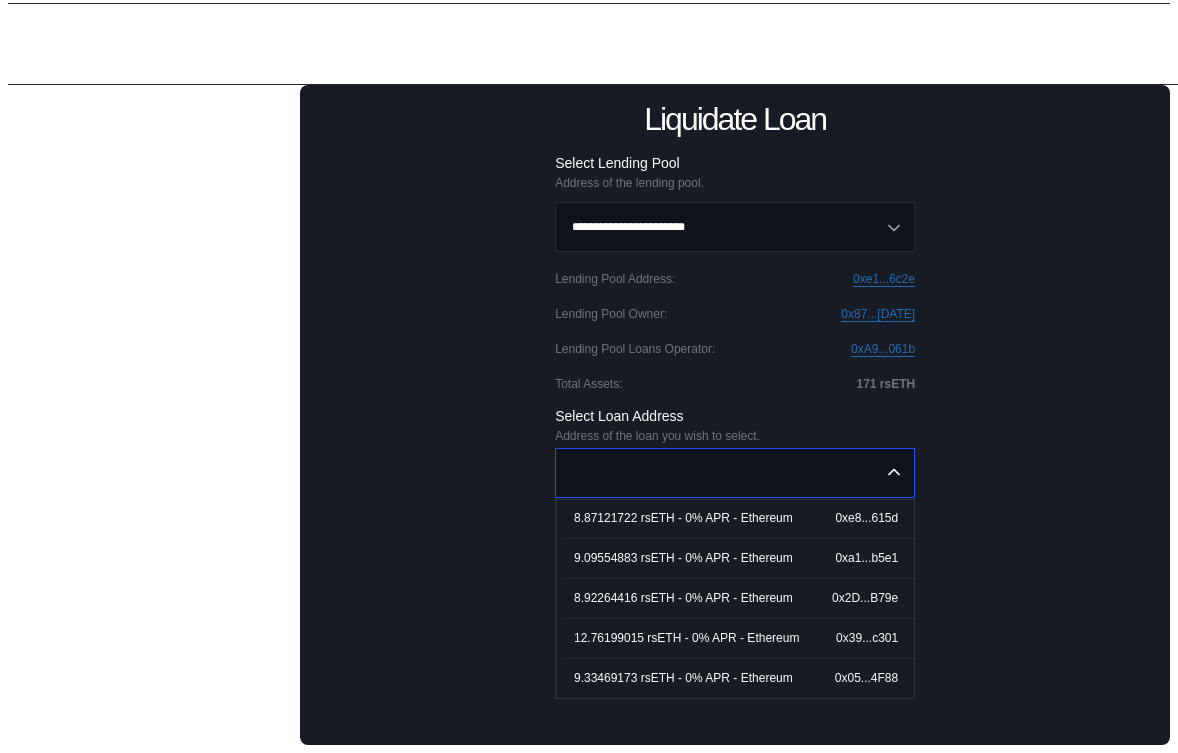 click on "9.33469173 rsETH - 0% APR - Ethereum" at bounding box center [683, 678] 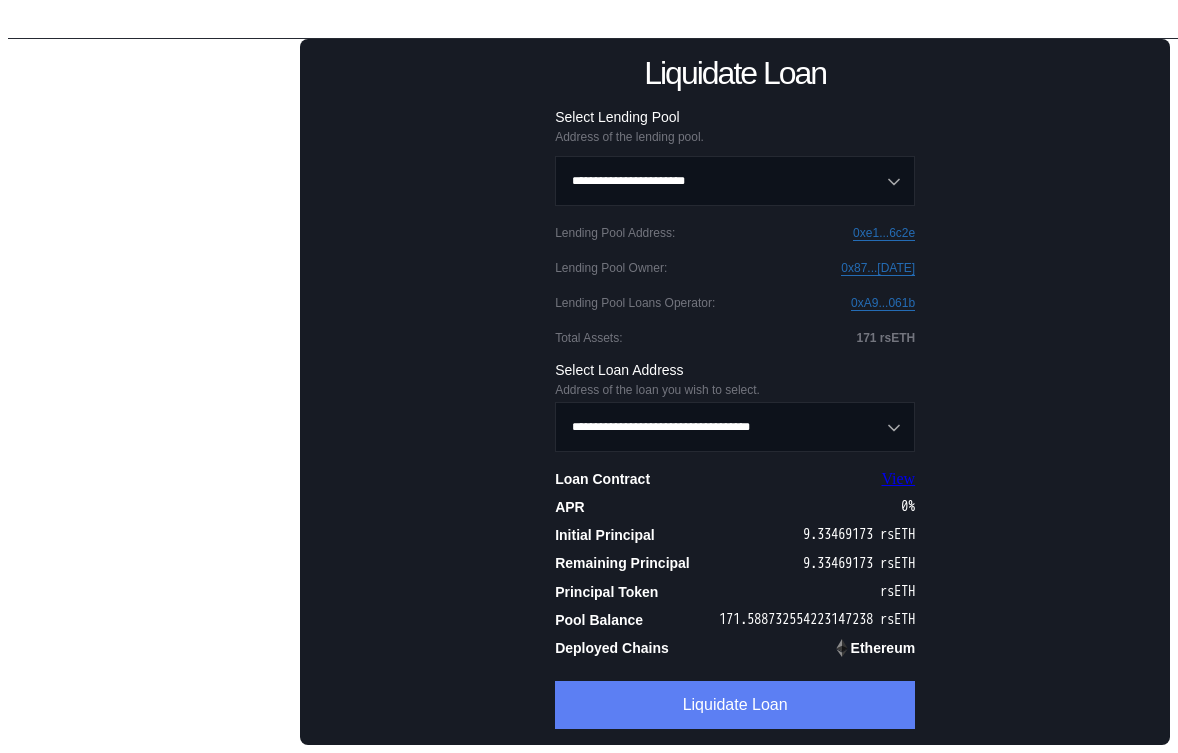 click on "Liquidate Loan" at bounding box center (735, 705) 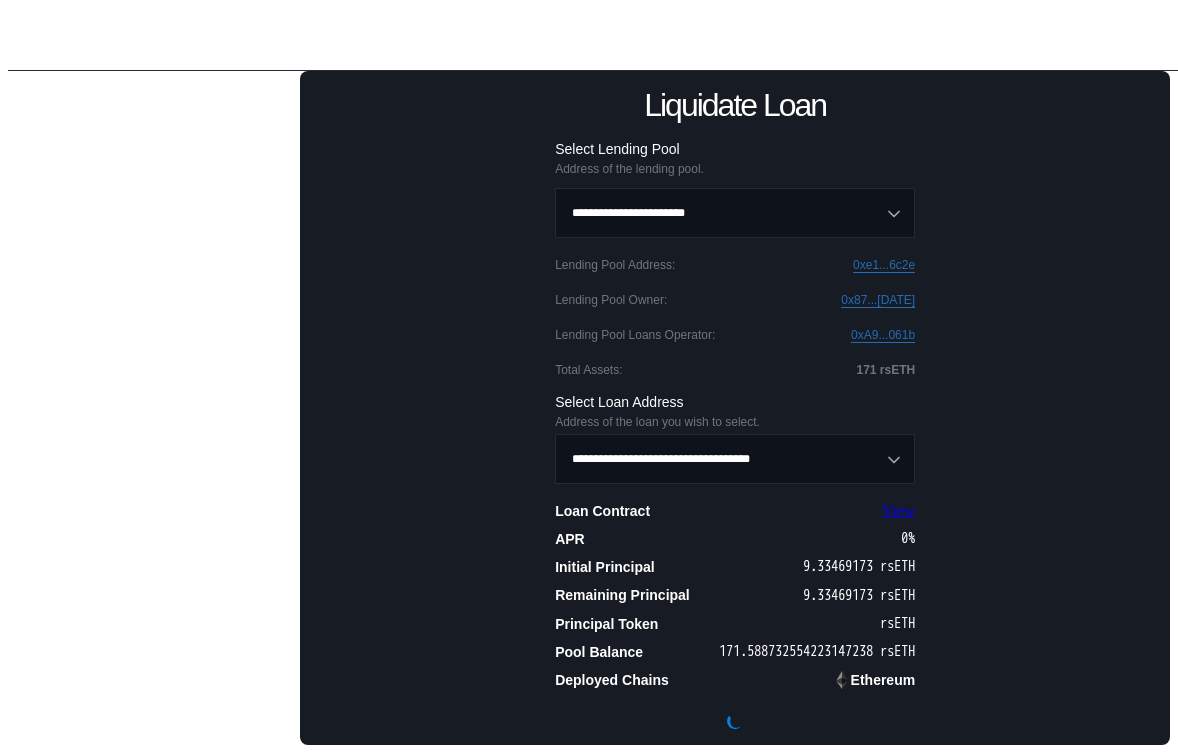 click on "Fund Loan" at bounding box center (156, 167) 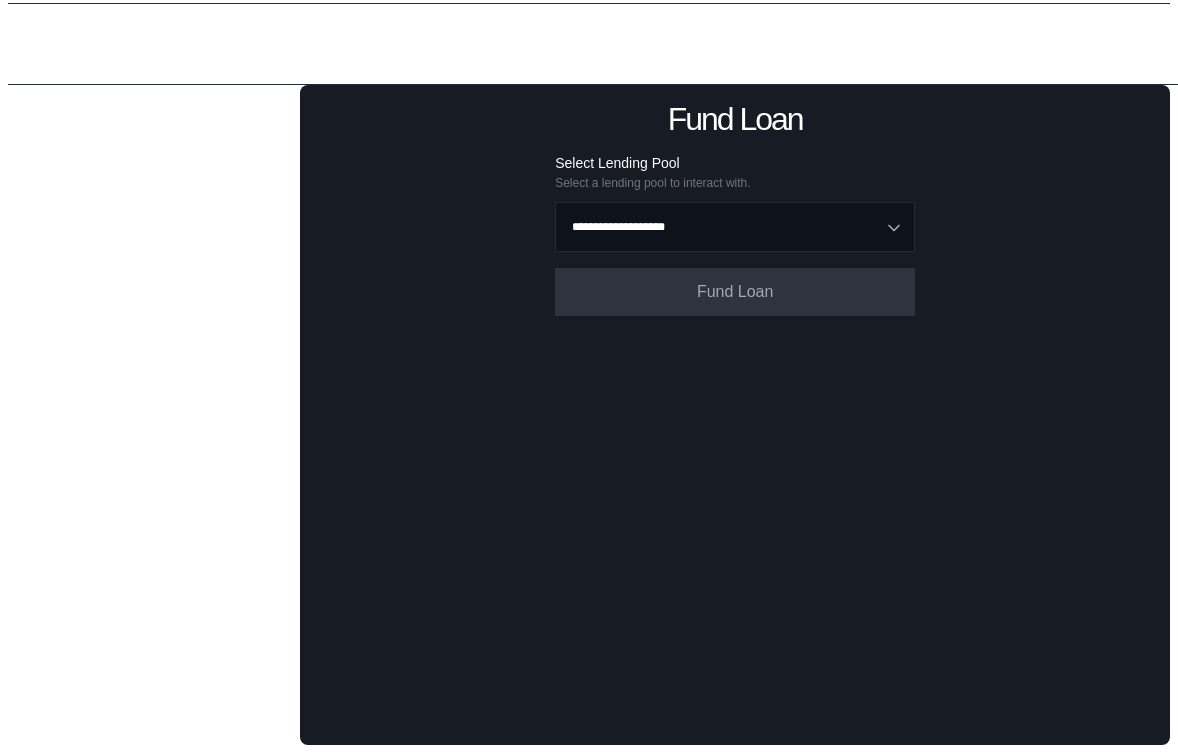 click on "Fund Loan" at bounding box center (156, 181) 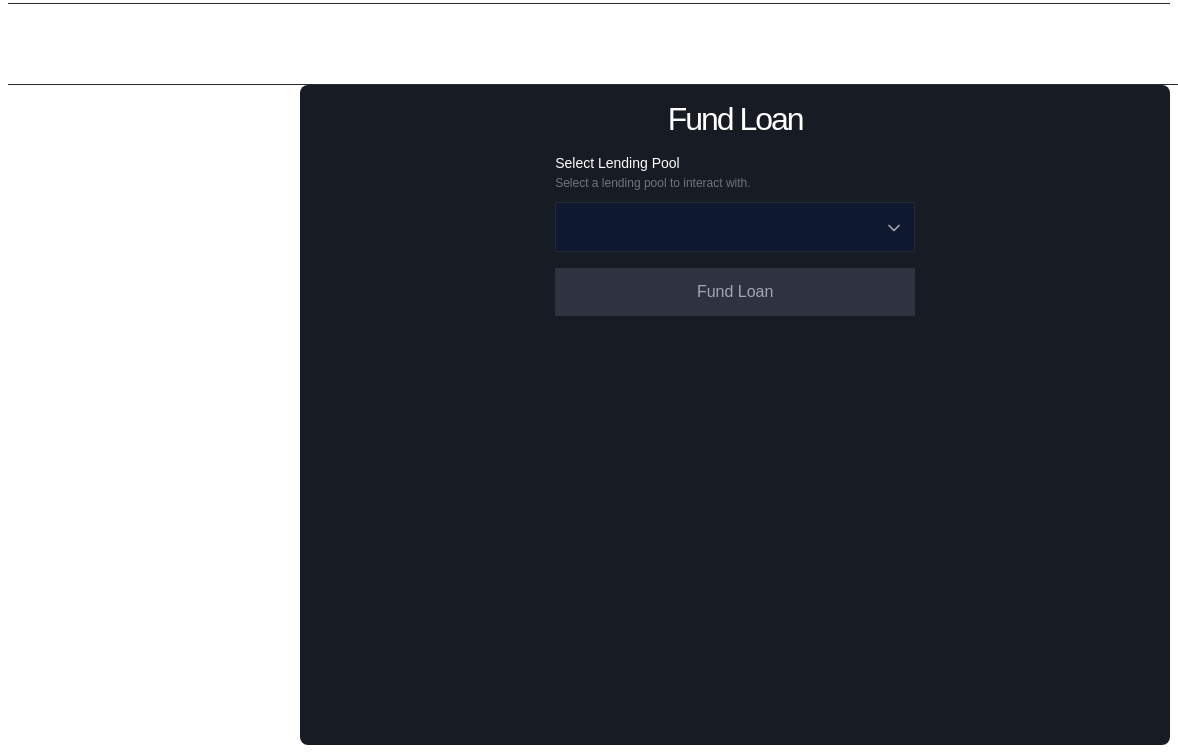 click at bounding box center [724, 227] 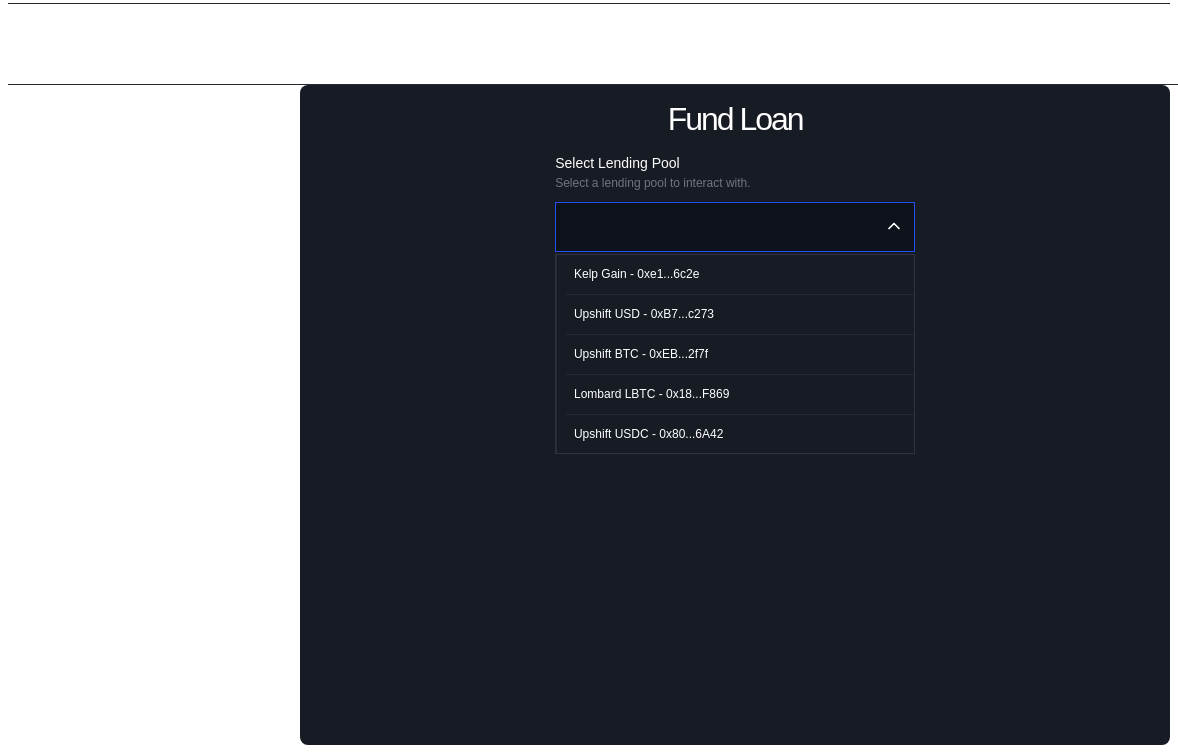 click on "Kelp Gain - 0xe1...6c2e" at bounding box center [636, 274] 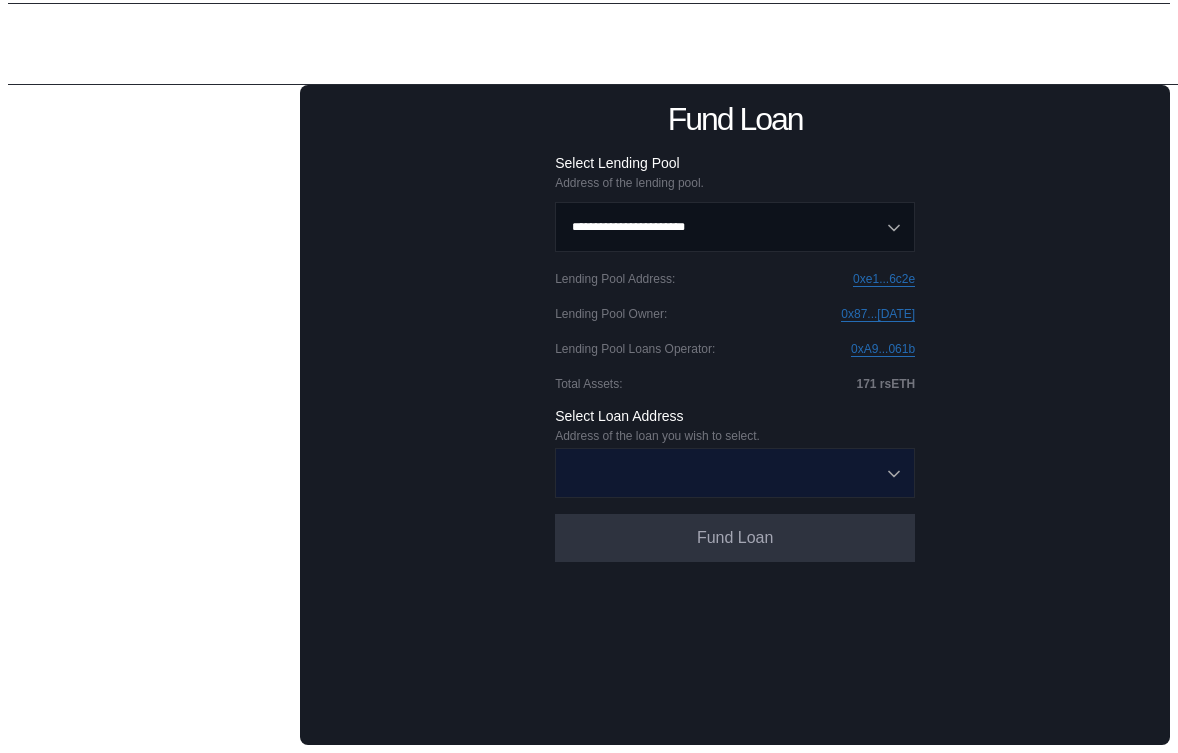 click at bounding box center [724, 473] 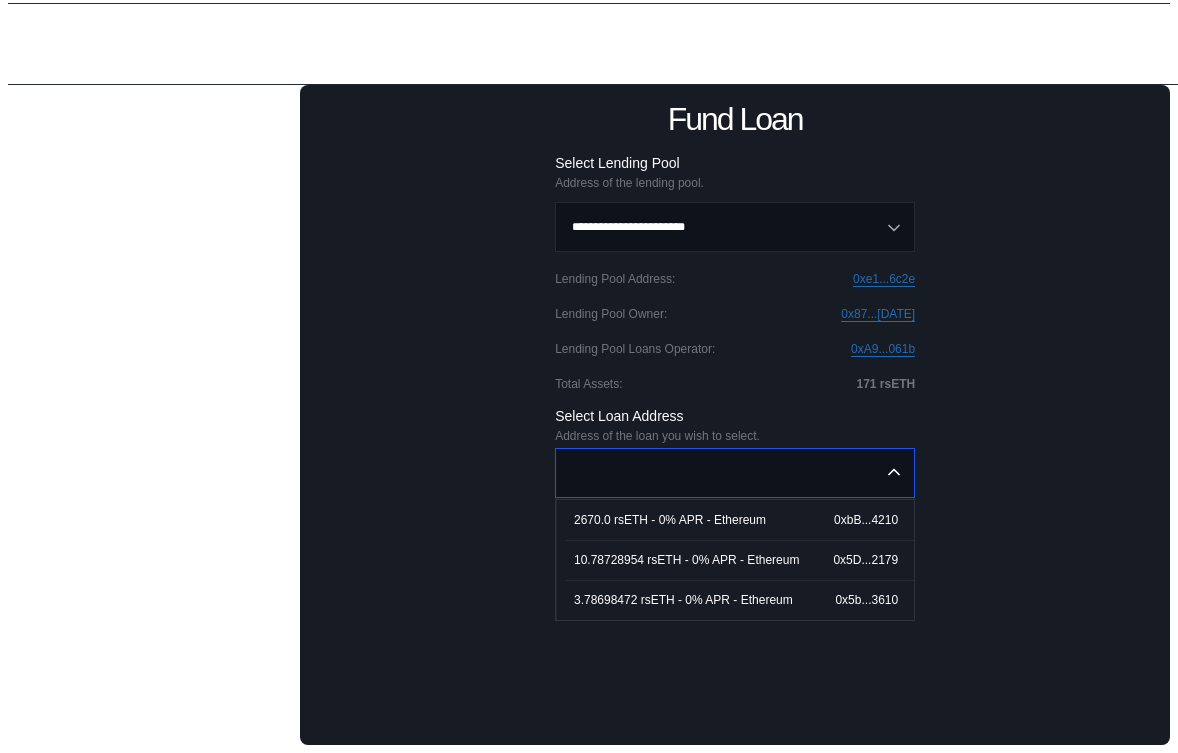 click on "3.78698472 rsETH - 0% APR - Ethereum" at bounding box center (683, 600) 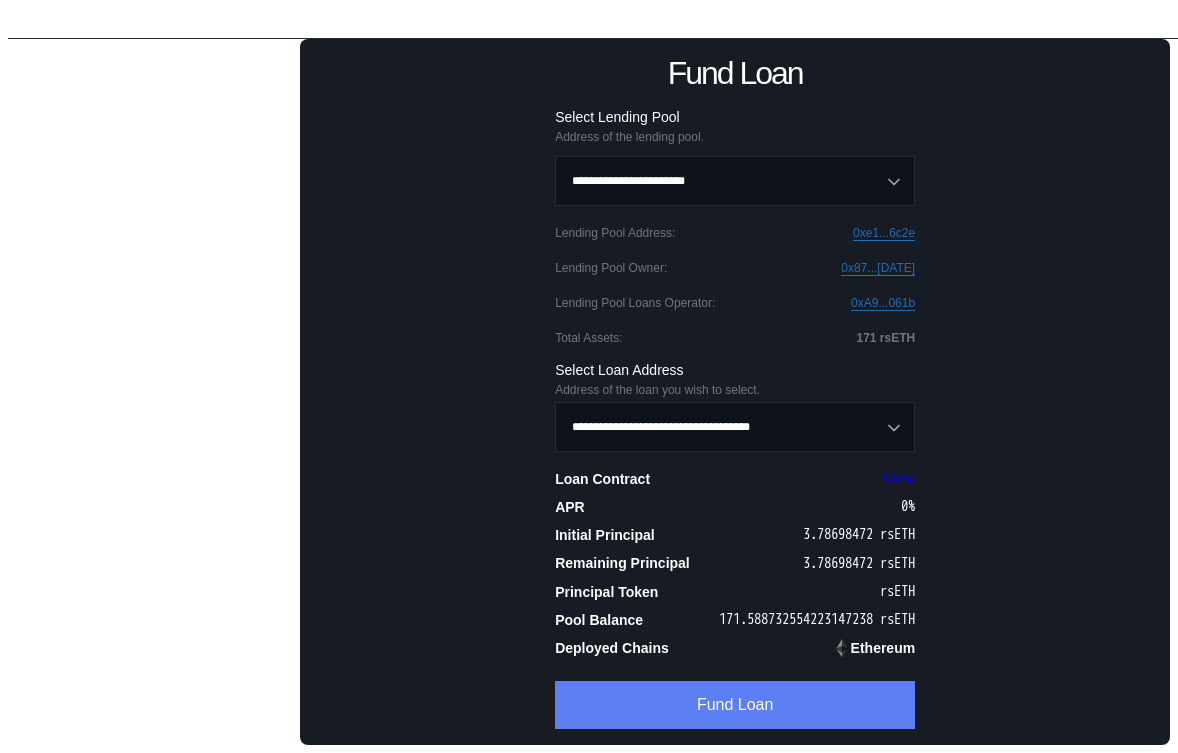 click on "Fund Loan" at bounding box center (735, 705) 